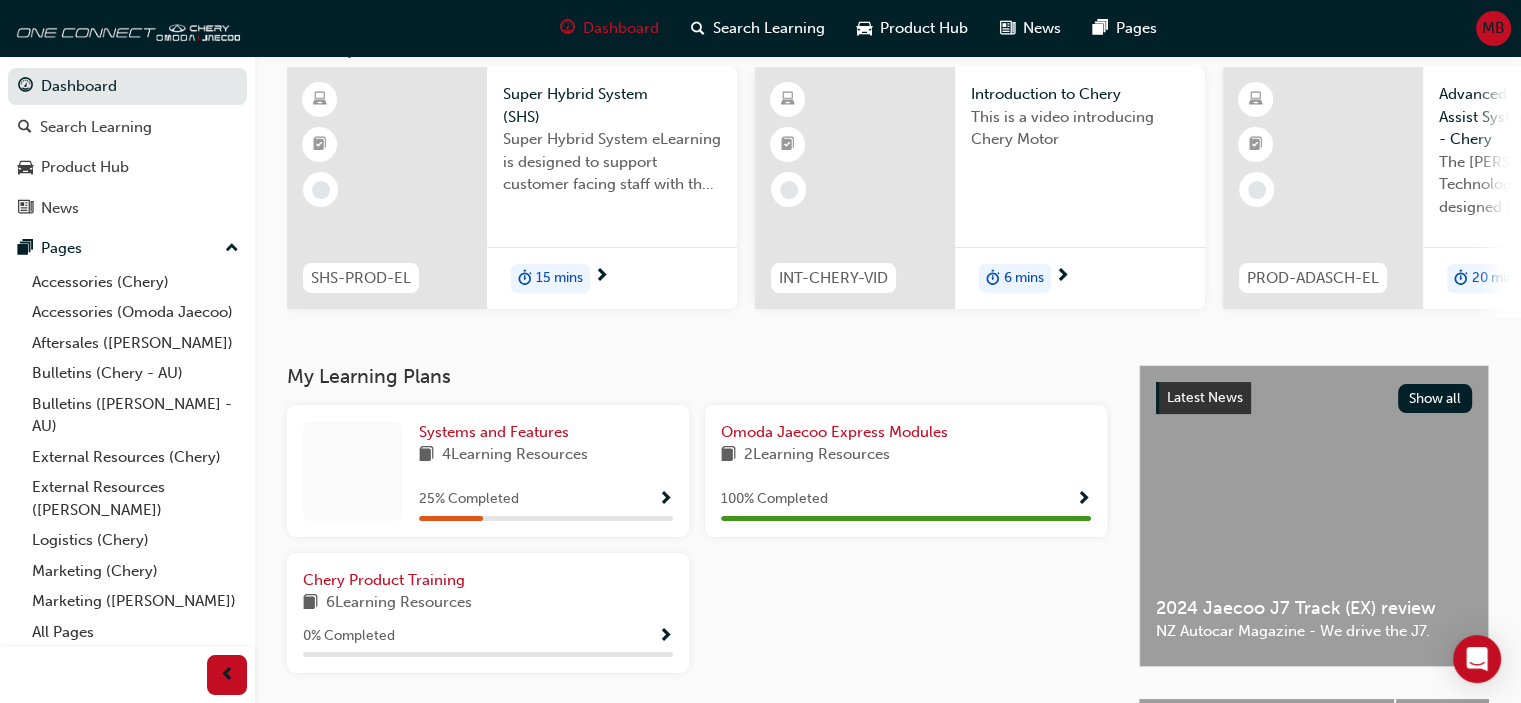scroll, scrollTop: 333, scrollLeft: 0, axis: vertical 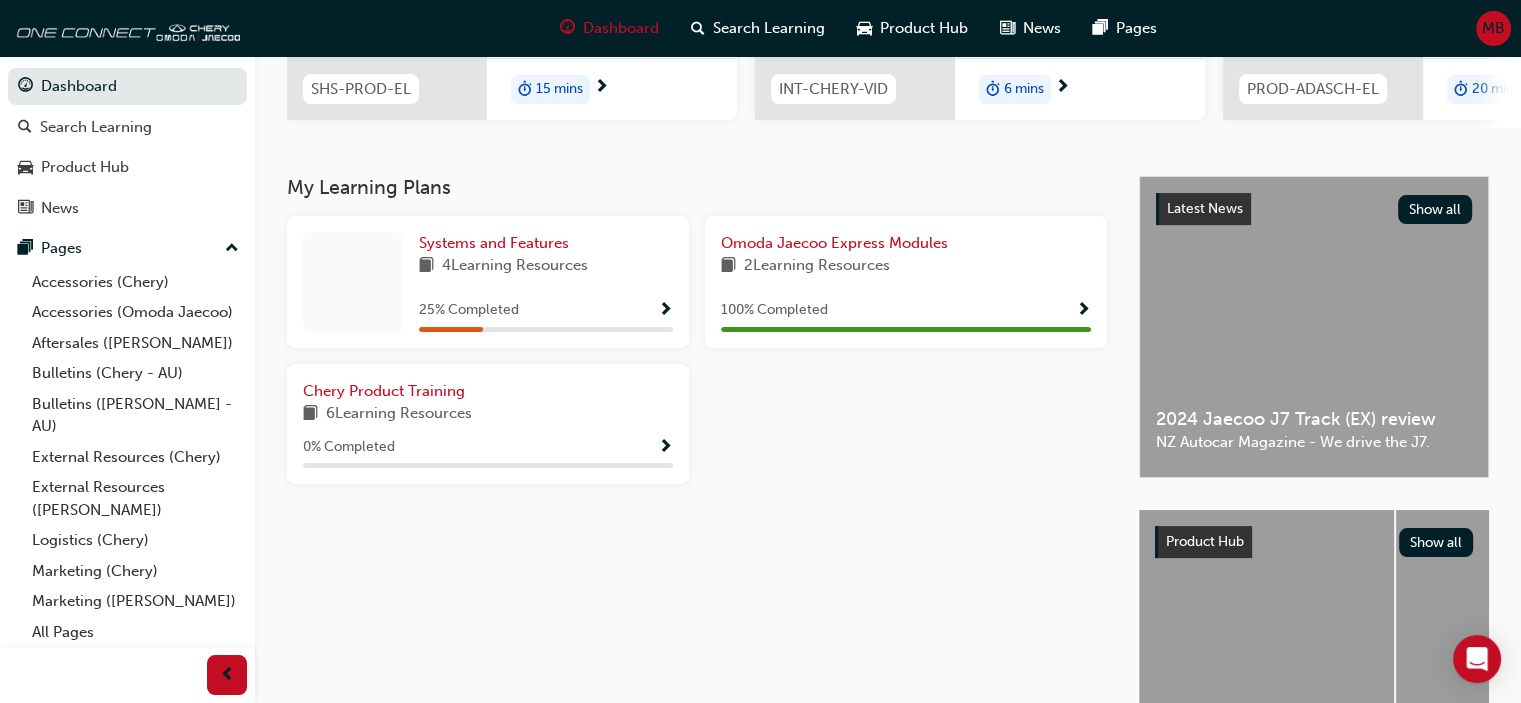 click on "2  Learning Resources" at bounding box center [817, 266] 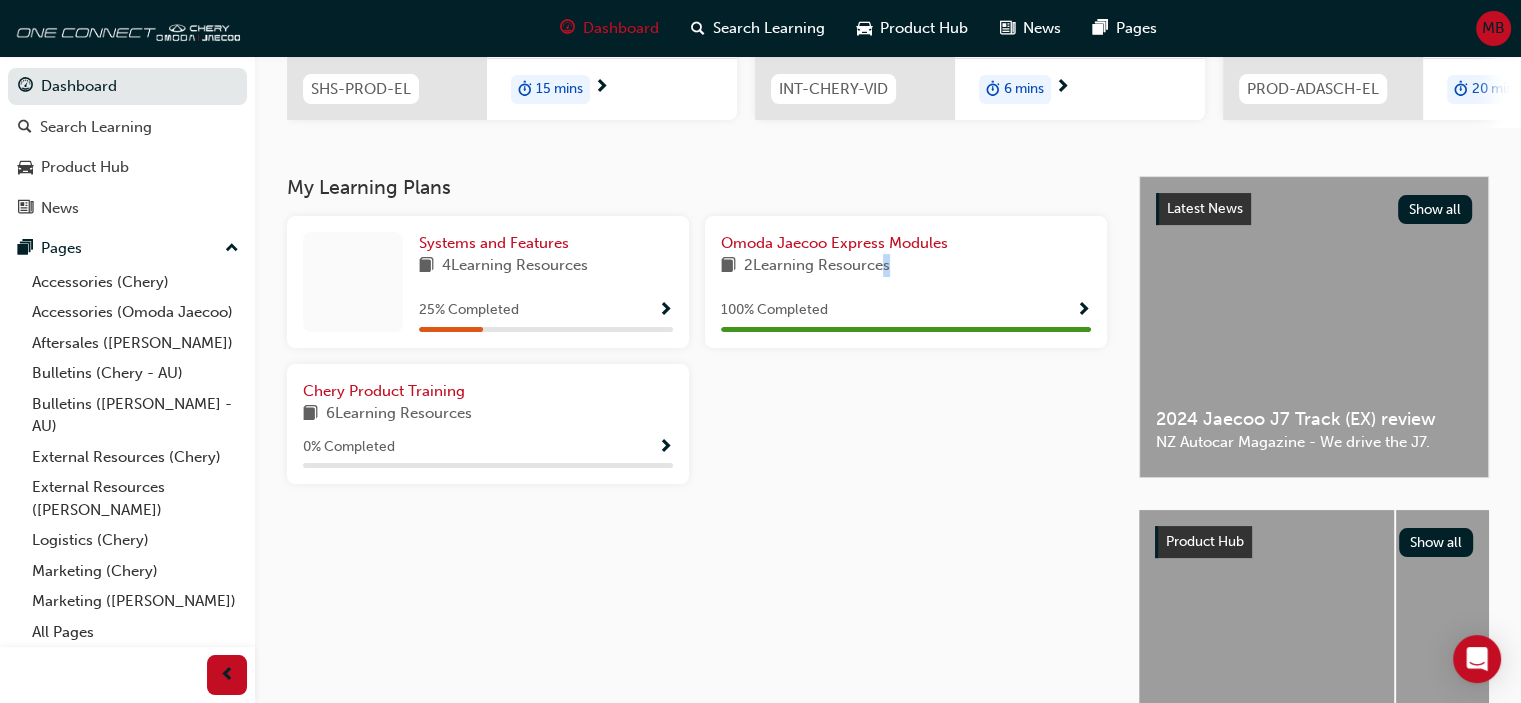 click at bounding box center [1083, 311] 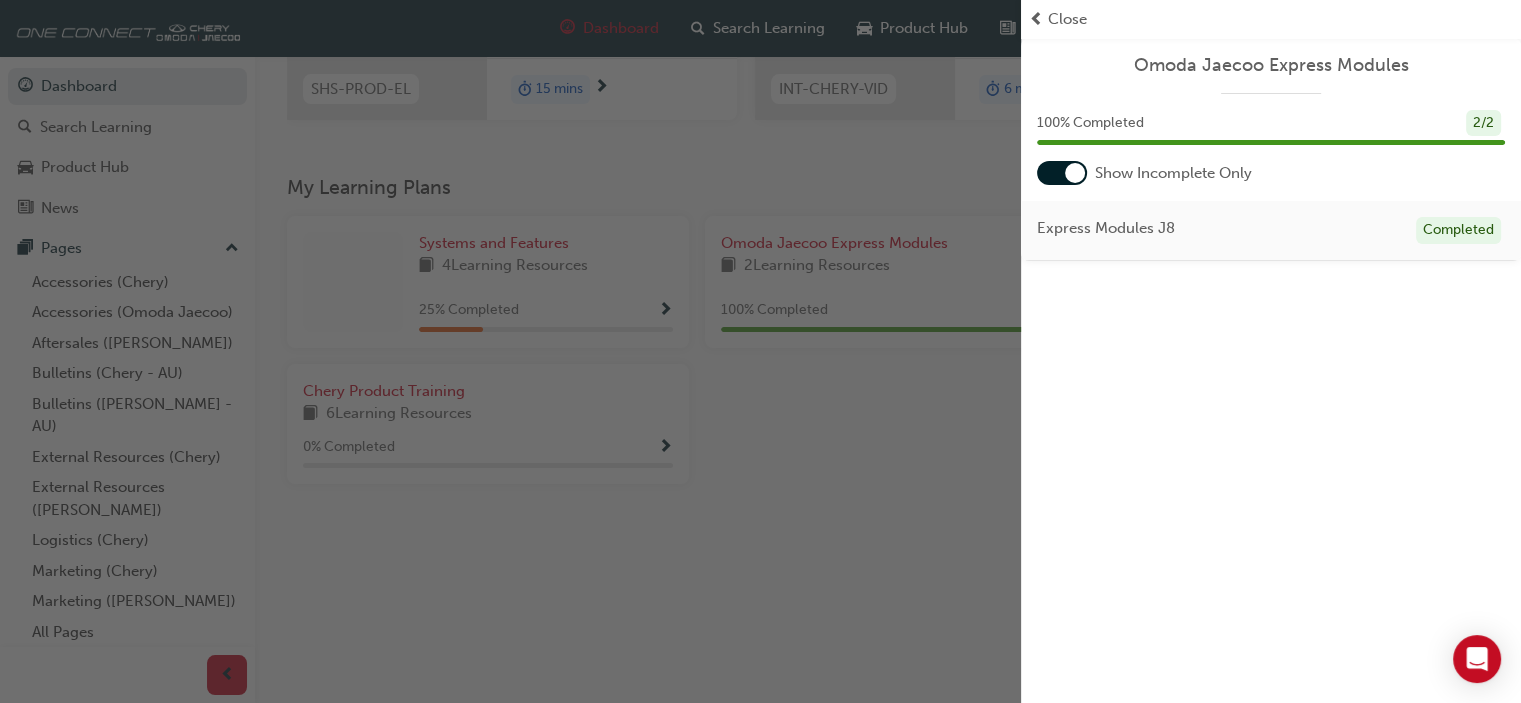 click at bounding box center (1075, 173) 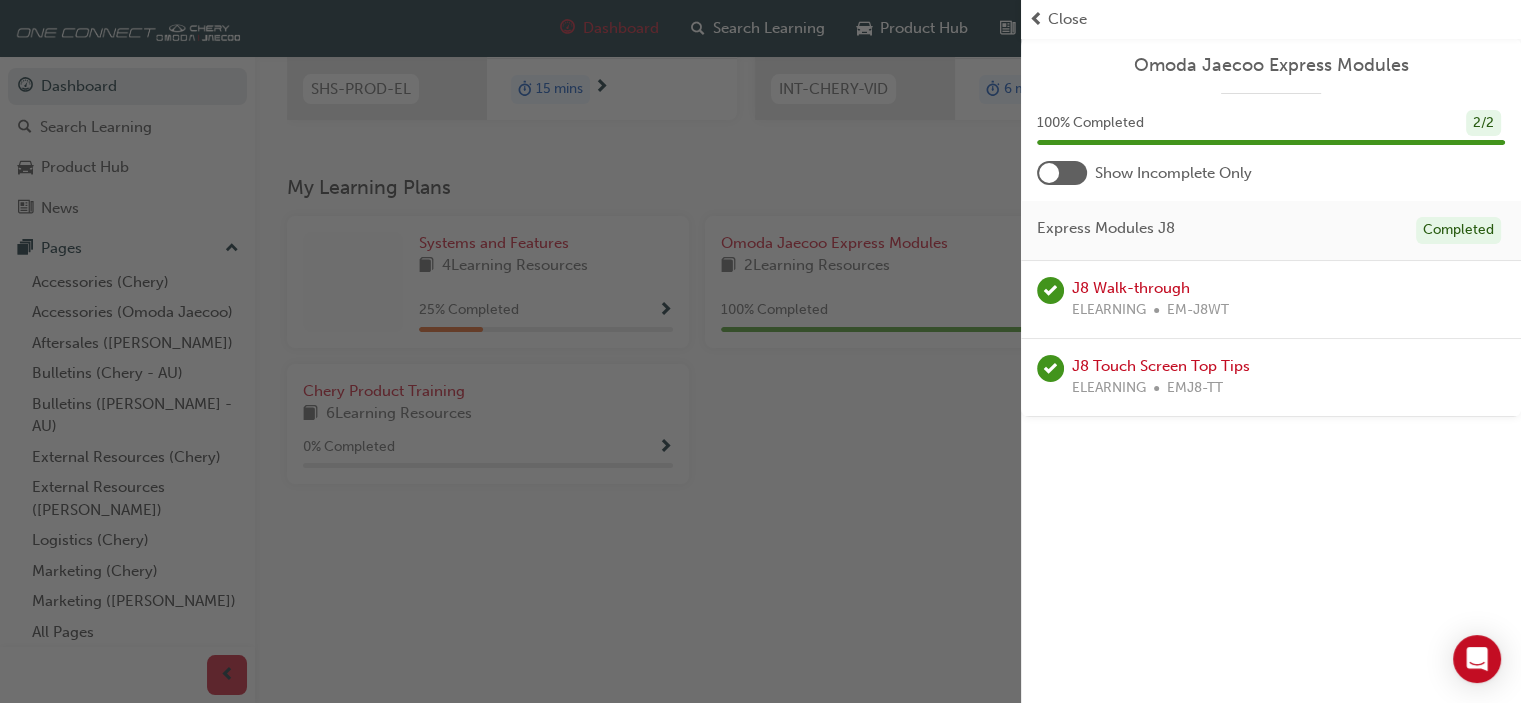 click at bounding box center [1036, 19] 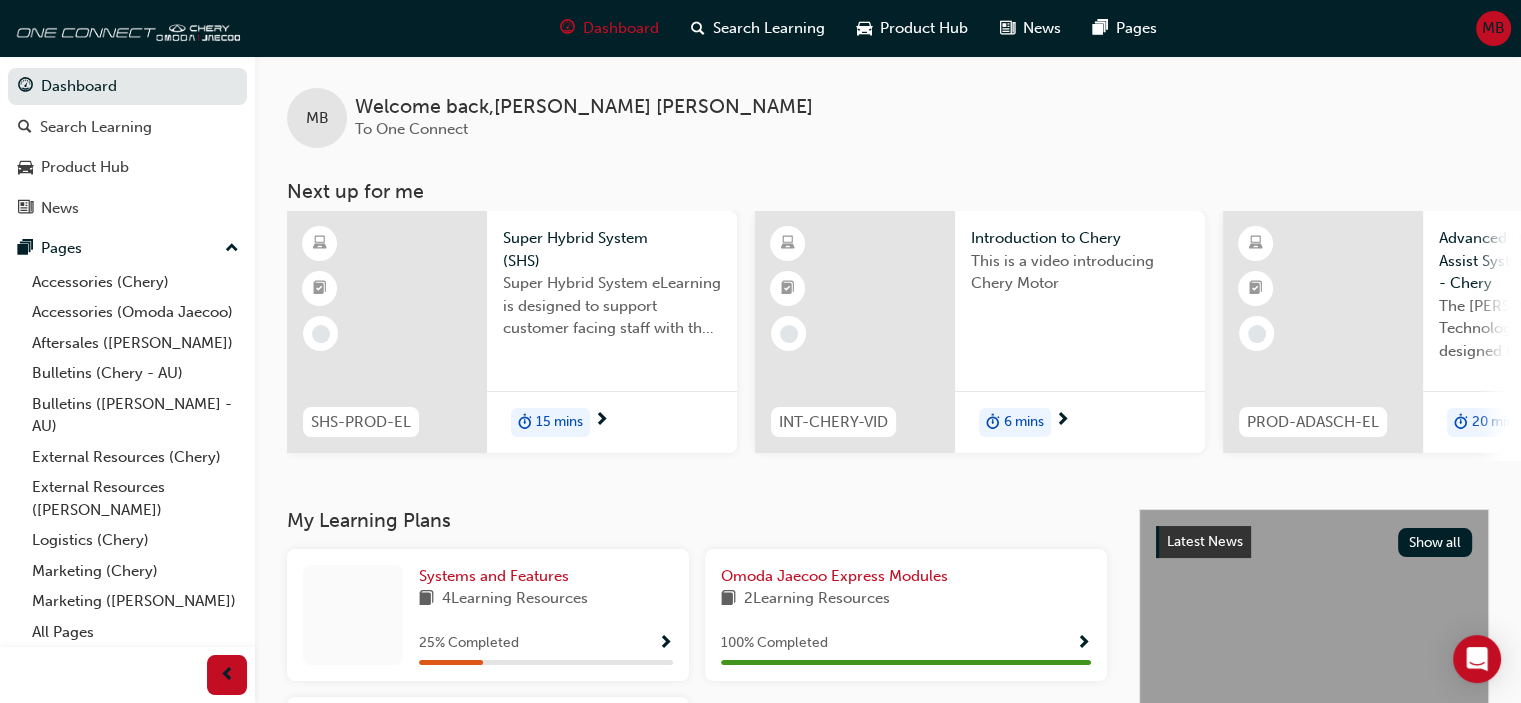 scroll, scrollTop: 333, scrollLeft: 0, axis: vertical 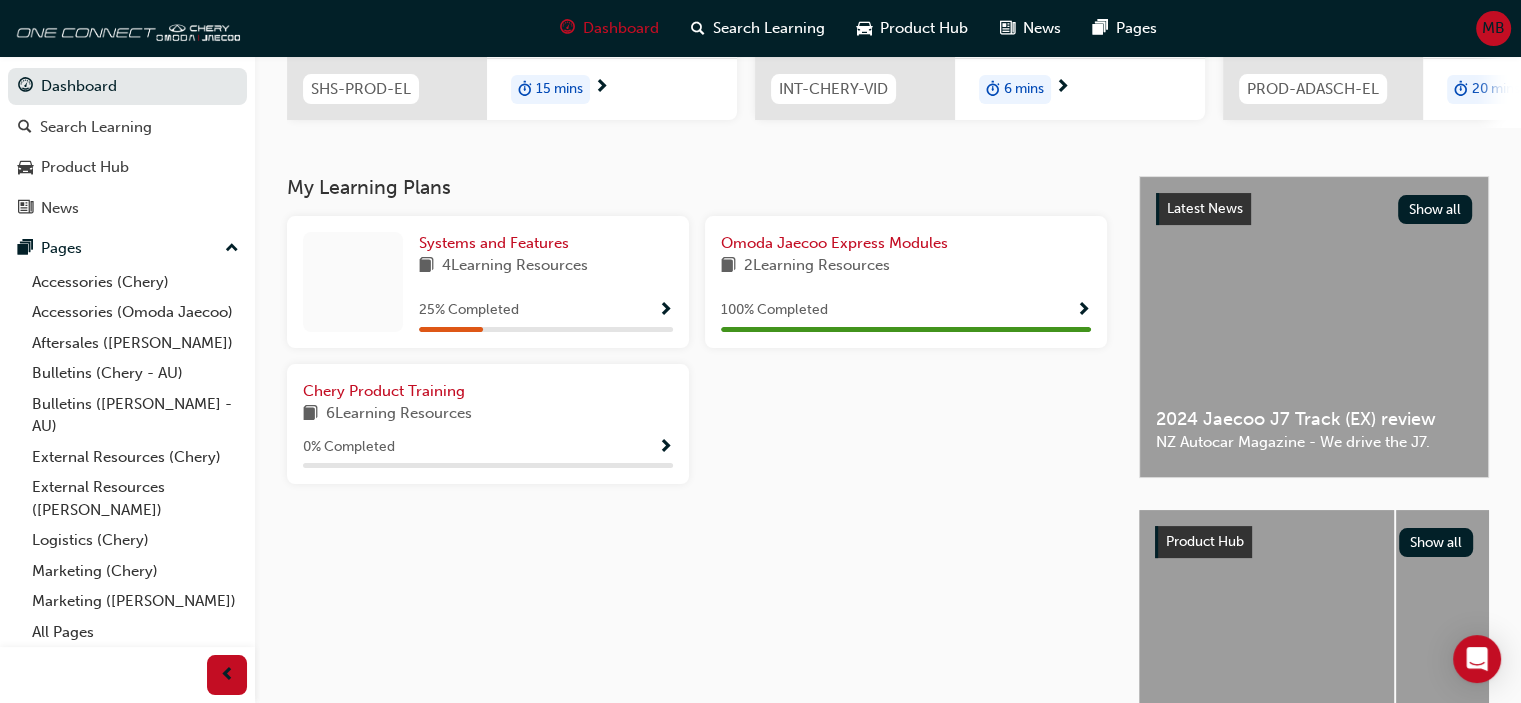 click at bounding box center (665, 311) 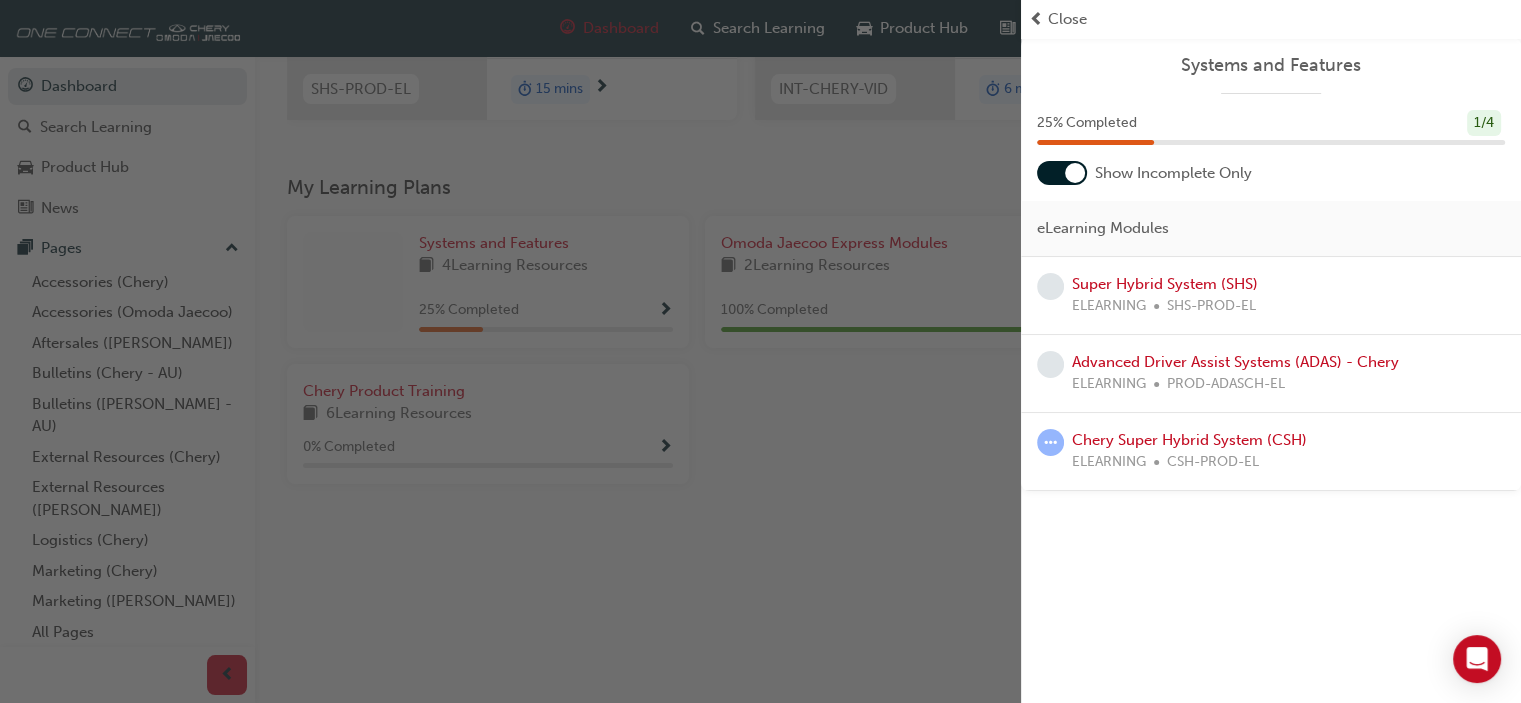 click at bounding box center (510, 351) 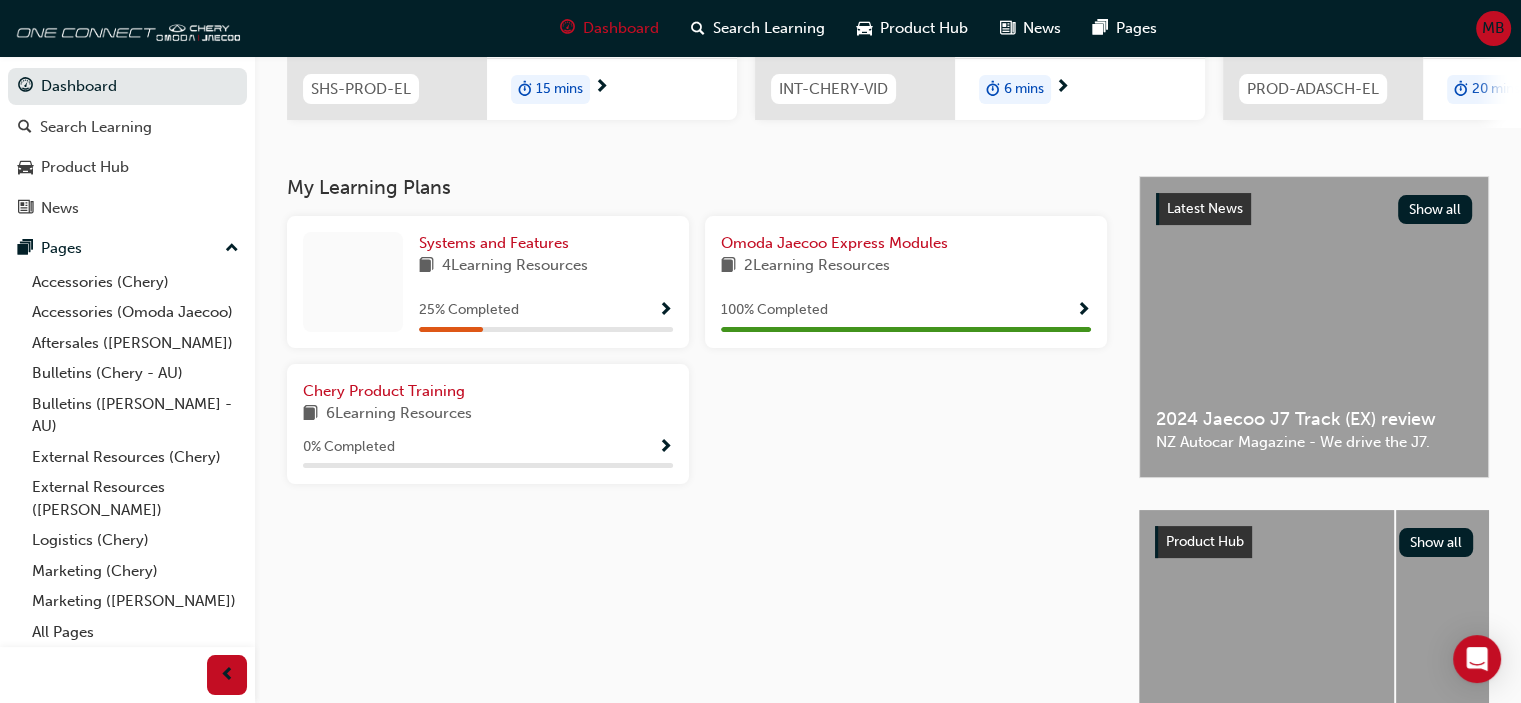 click on "100 % Completed" at bounding box center [906, 310] 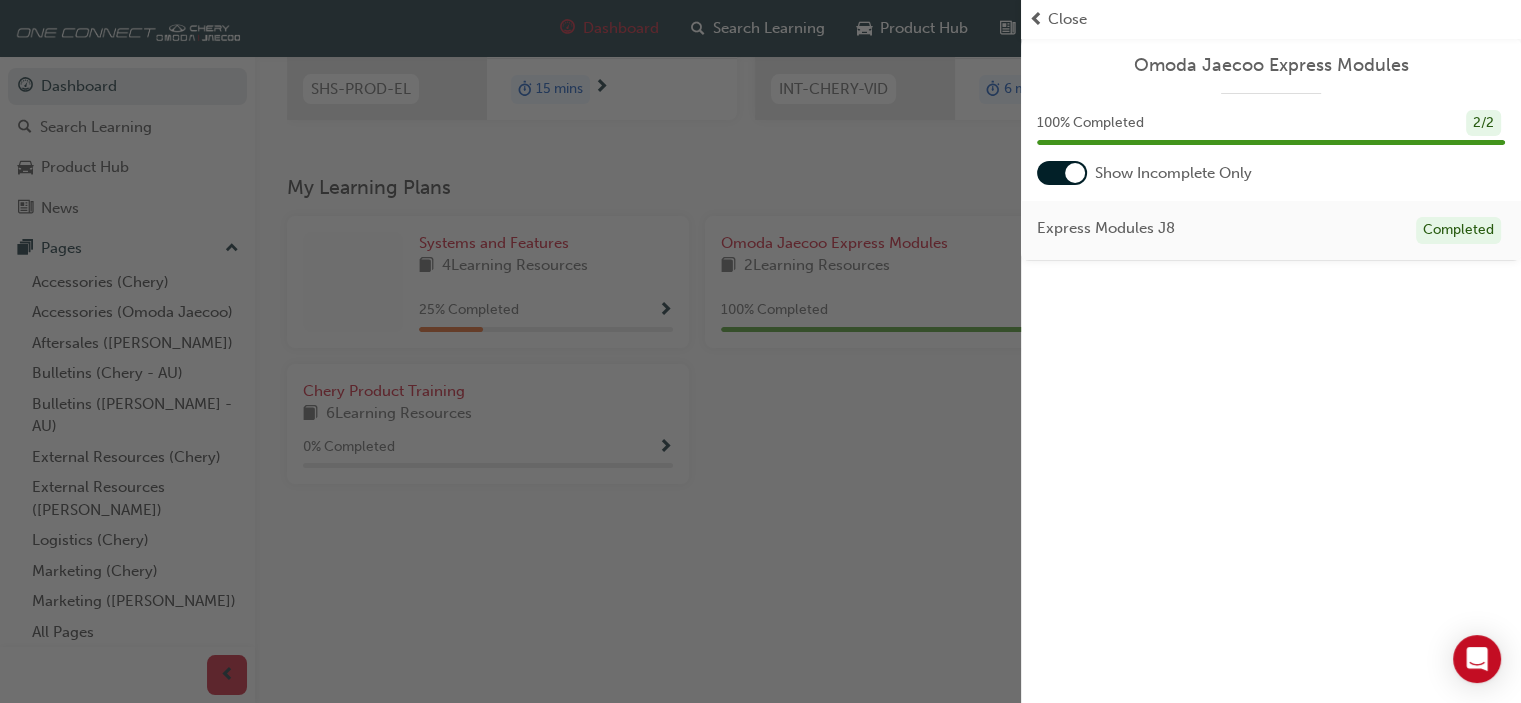 click at bounding box center (1075, 173) 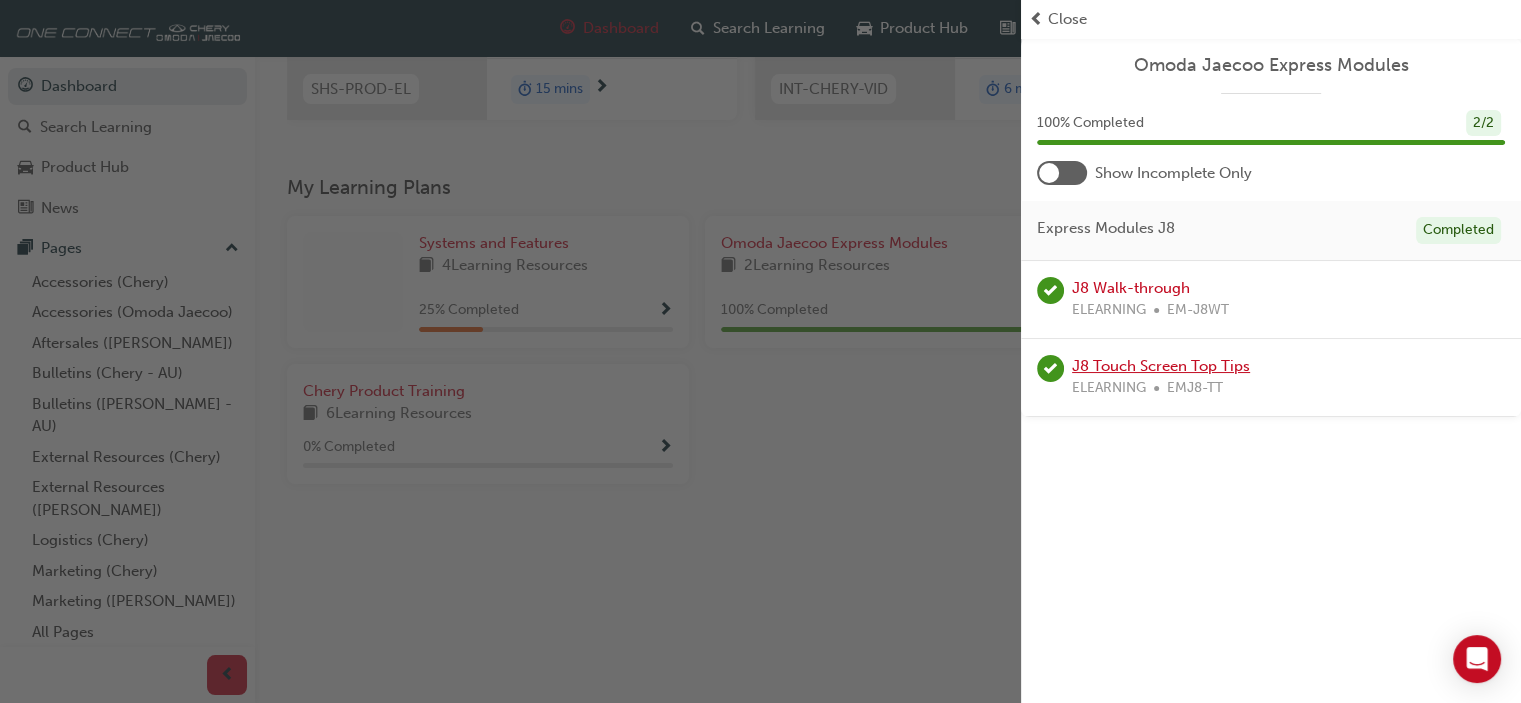 click on "J8 Touch Screen Top Tips" at bounding box center [1161, 366] 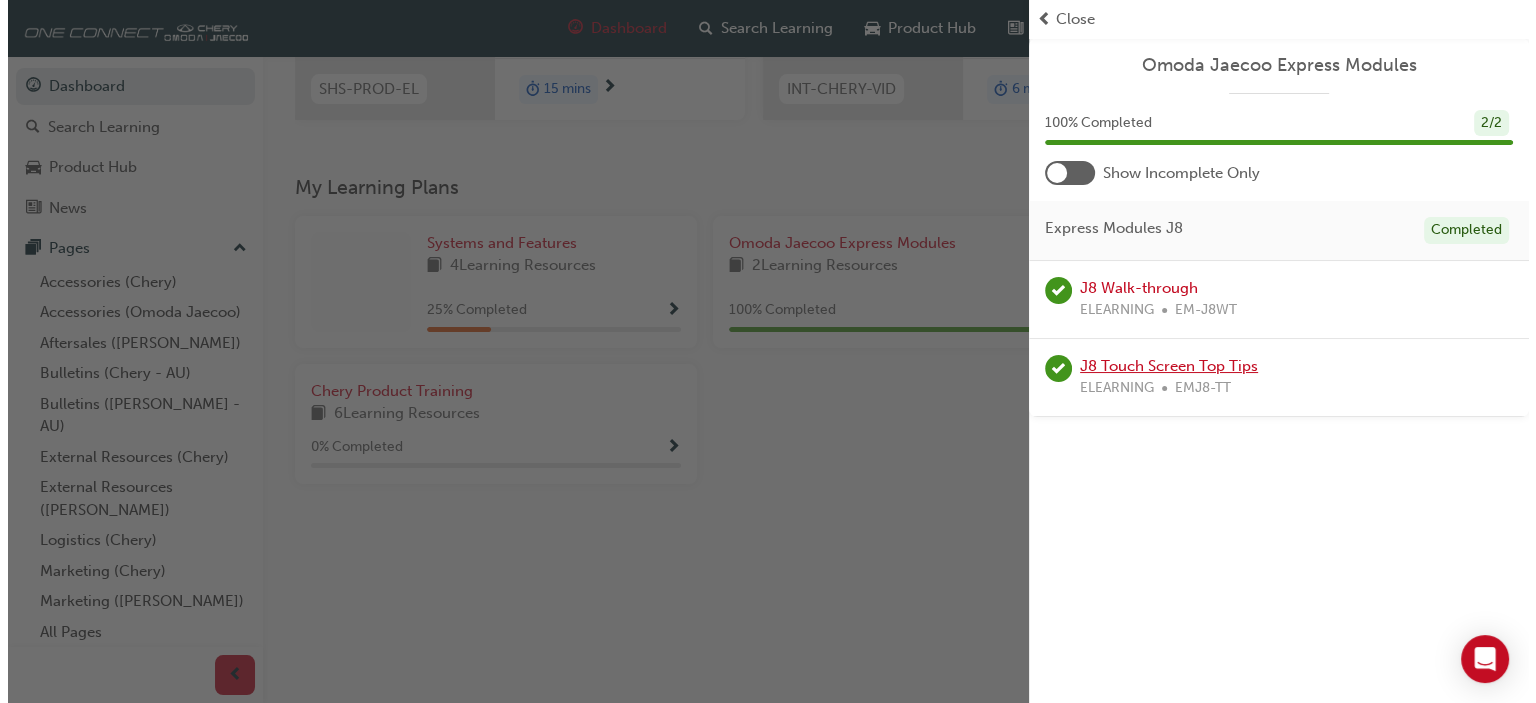 scroll, scrollTop: 0, scrollLeft: 0, axis: both 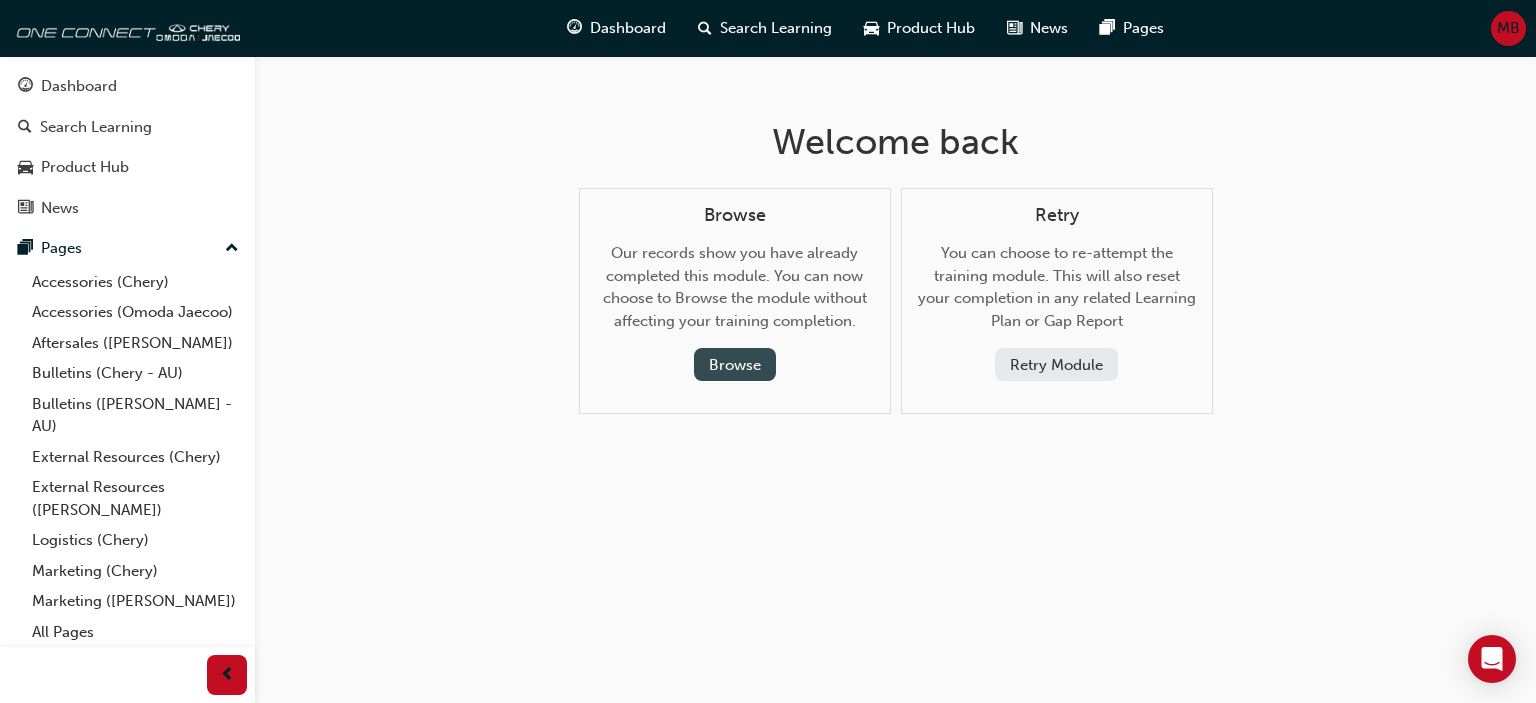 click on "Browse" at bounding box center (735, 364) 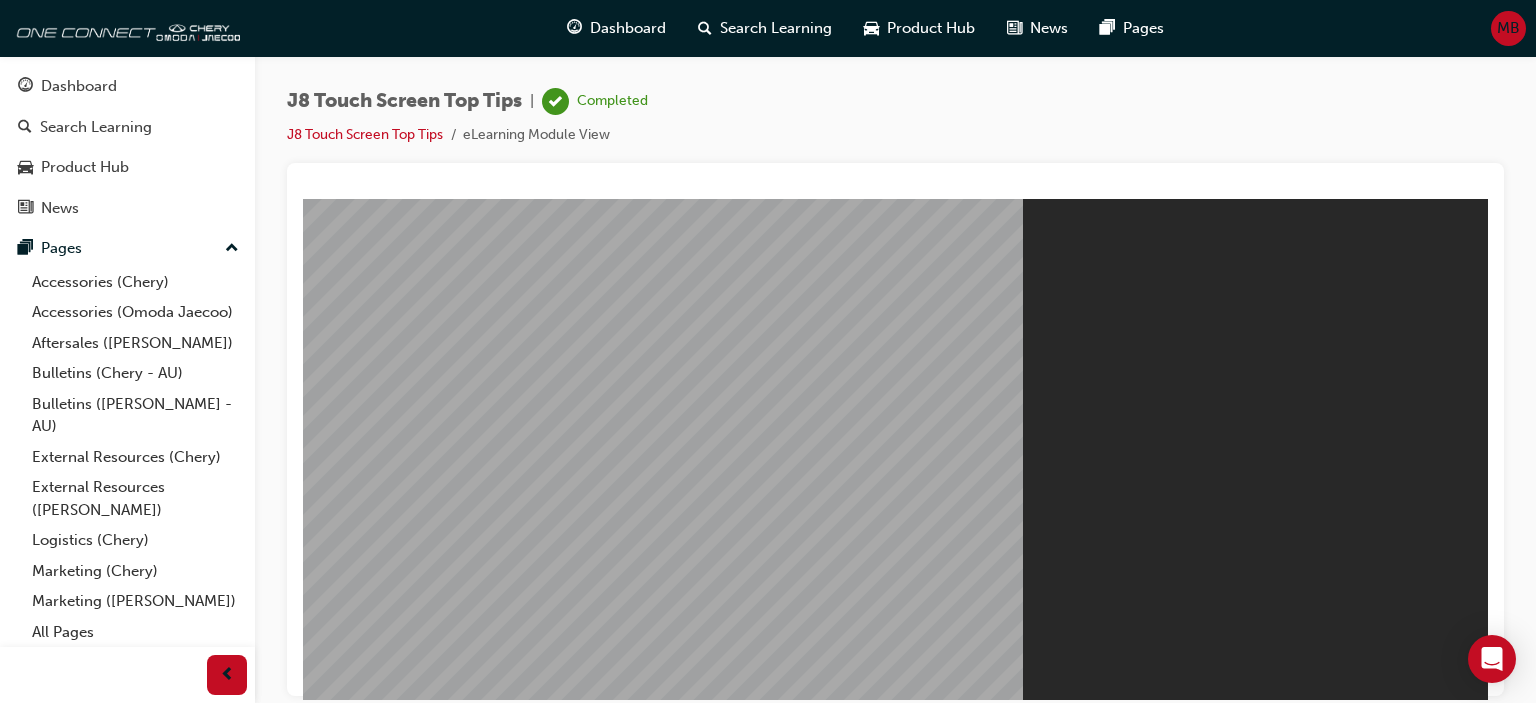 scroll, scrollTop: 0, scrollLeft: 0, axis: both 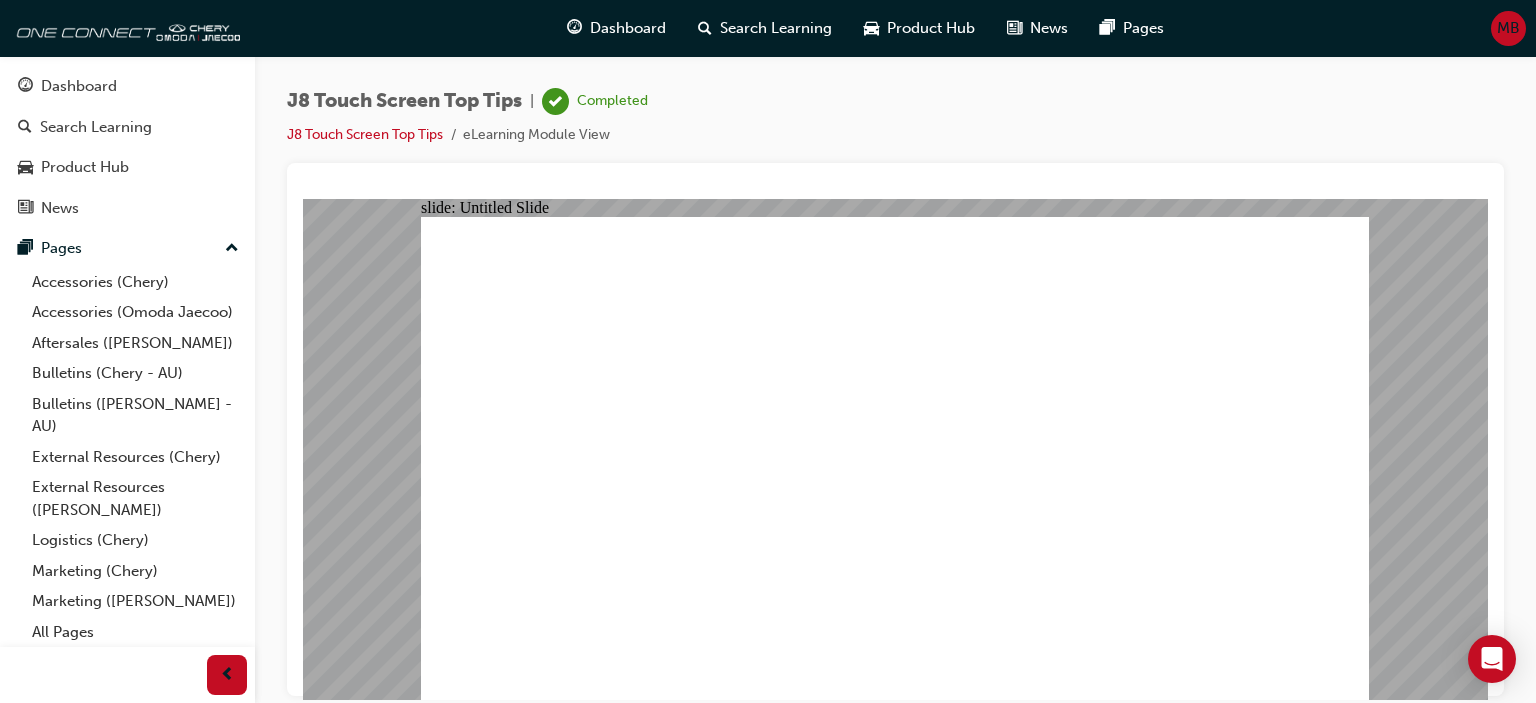 click 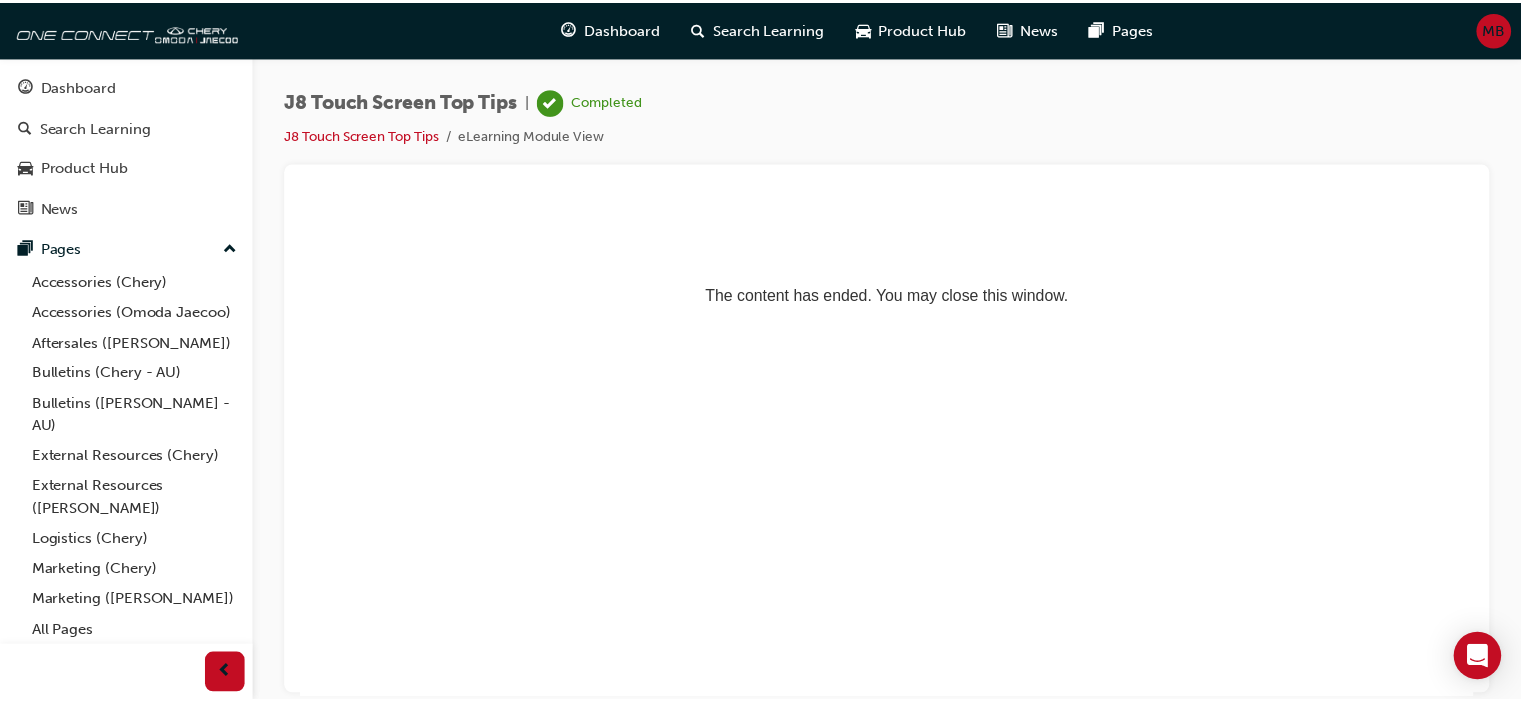 scroll, scrollTop: 0, scrollLeft: 0, axis: both 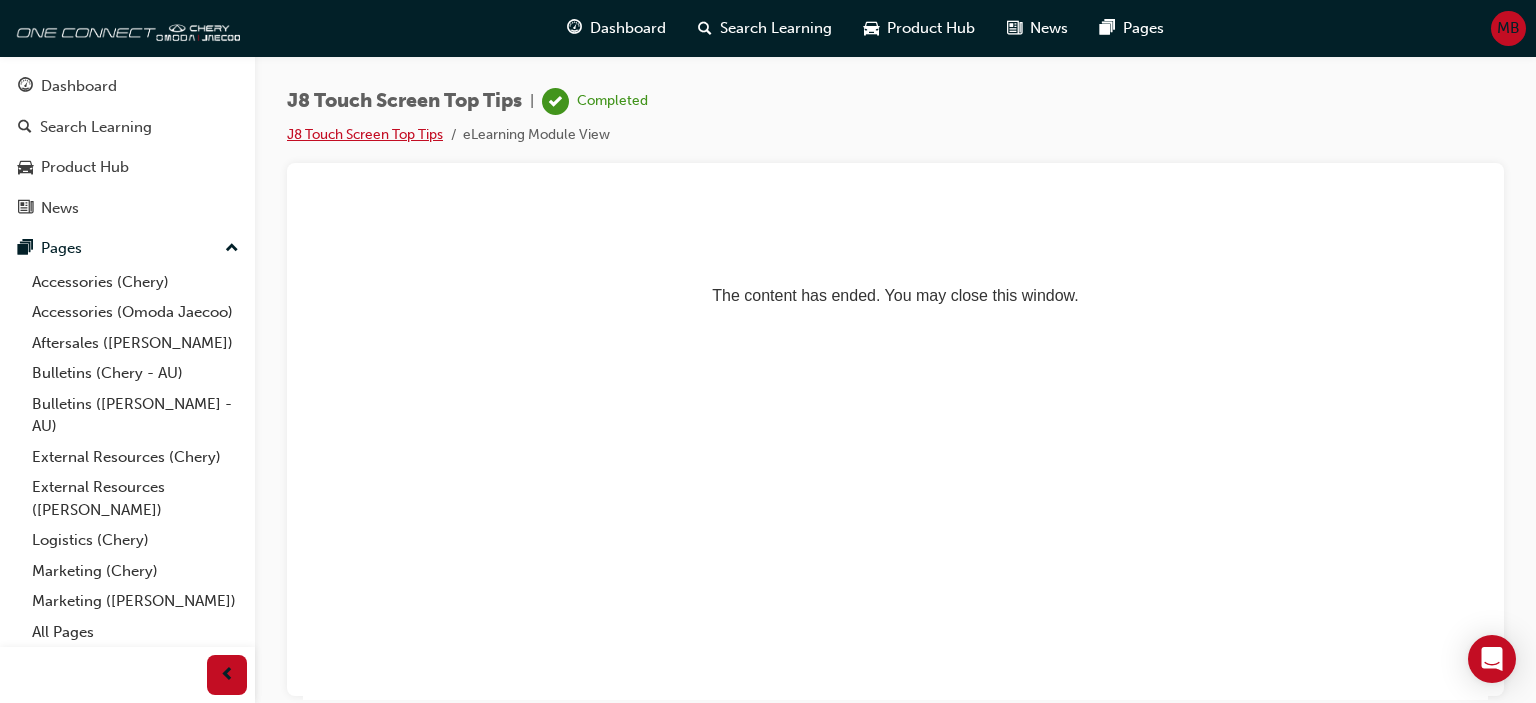 click on "J8 Touch Screen Top Tips" at bounding box center [365, 134] 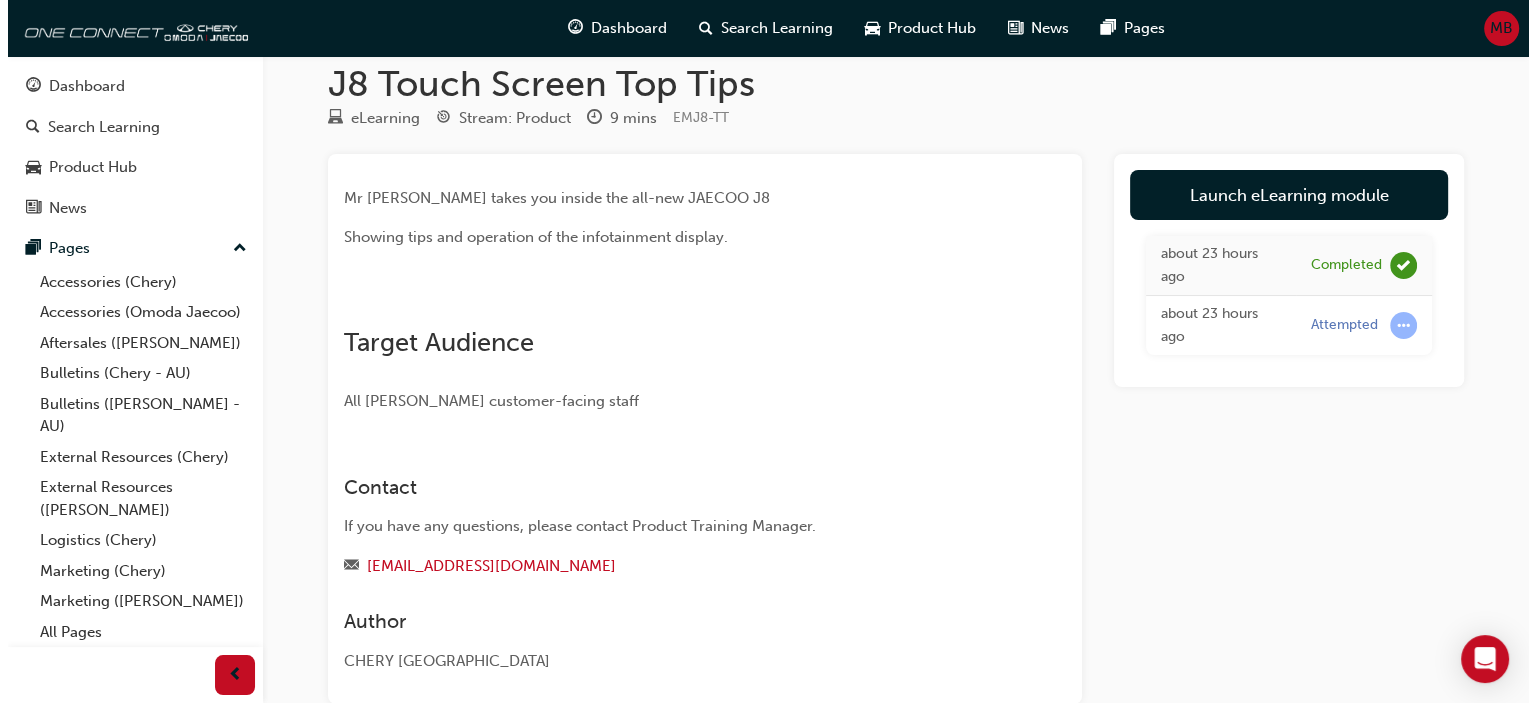 scroll, scrollTop: 0, scrollLeft: 0, axis: both 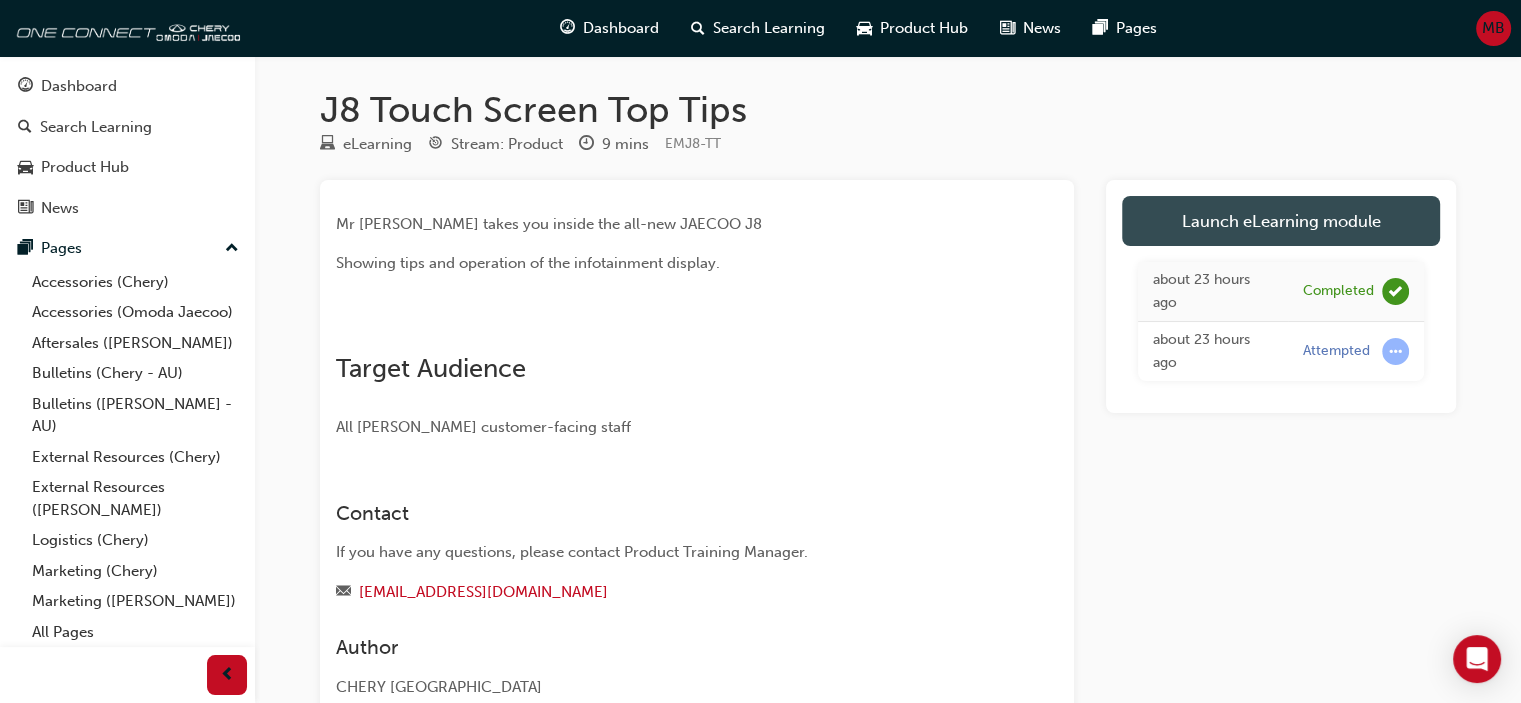 click on "Launch eLearning module" at bounding box center [1281, 221] 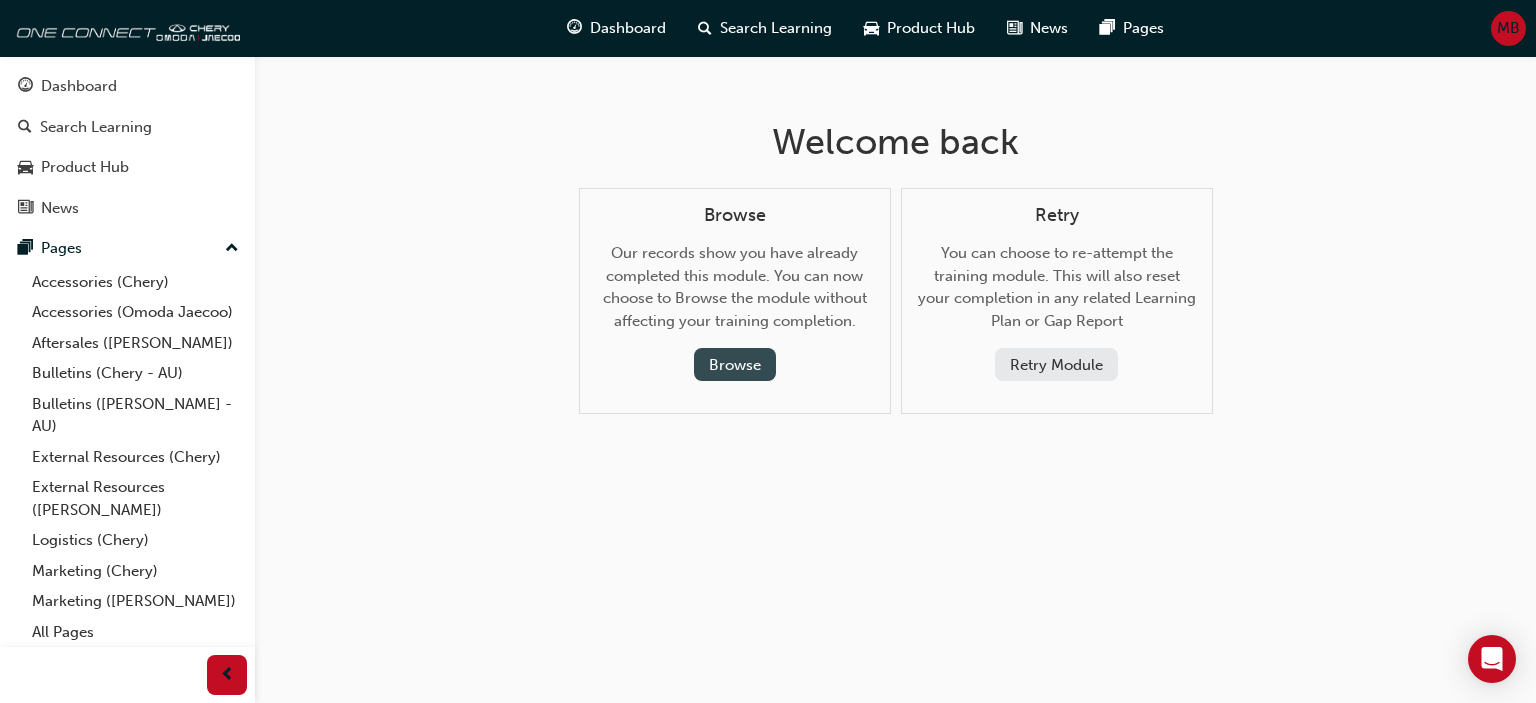 click on "Browse" at bounding box center (735, 364) 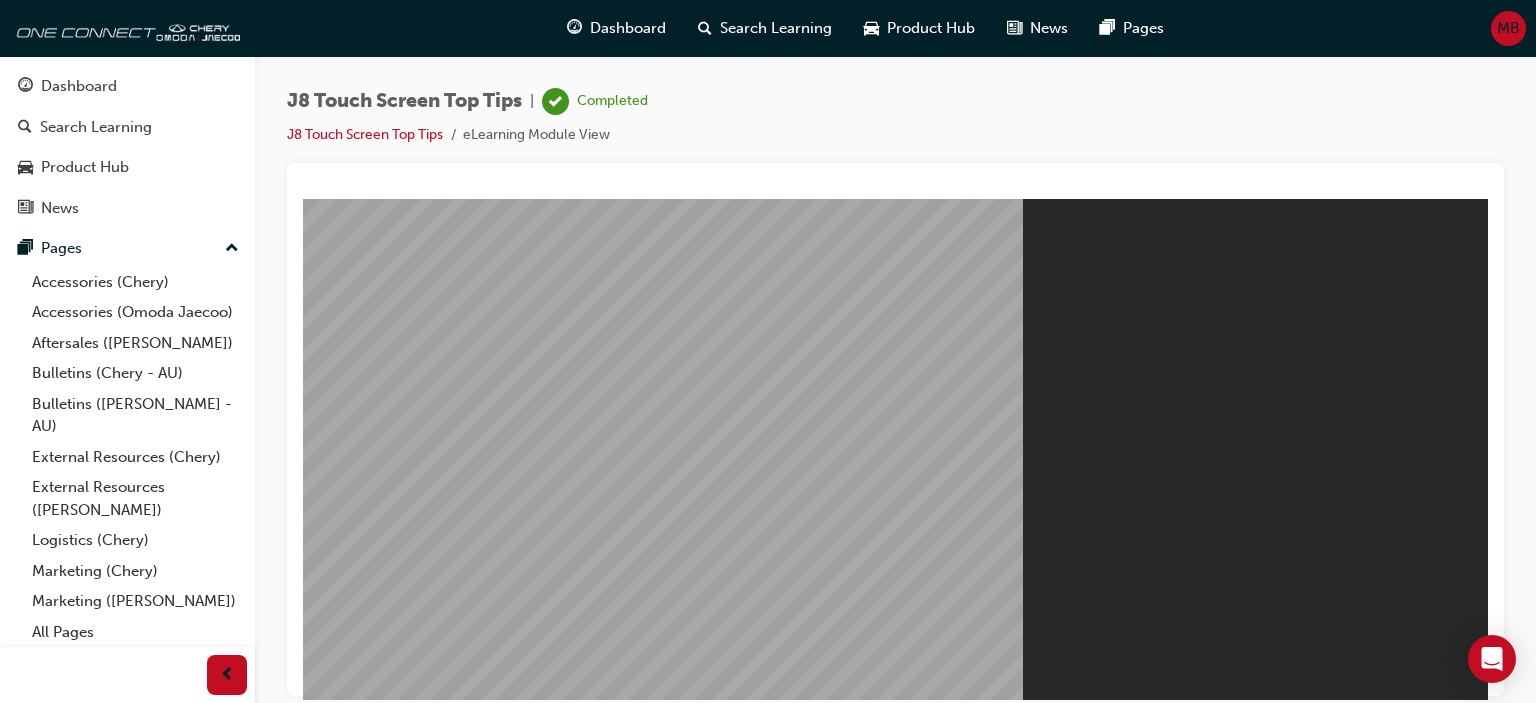 scroll, scrollTop: 0, scrollLeft: 0, axis: both 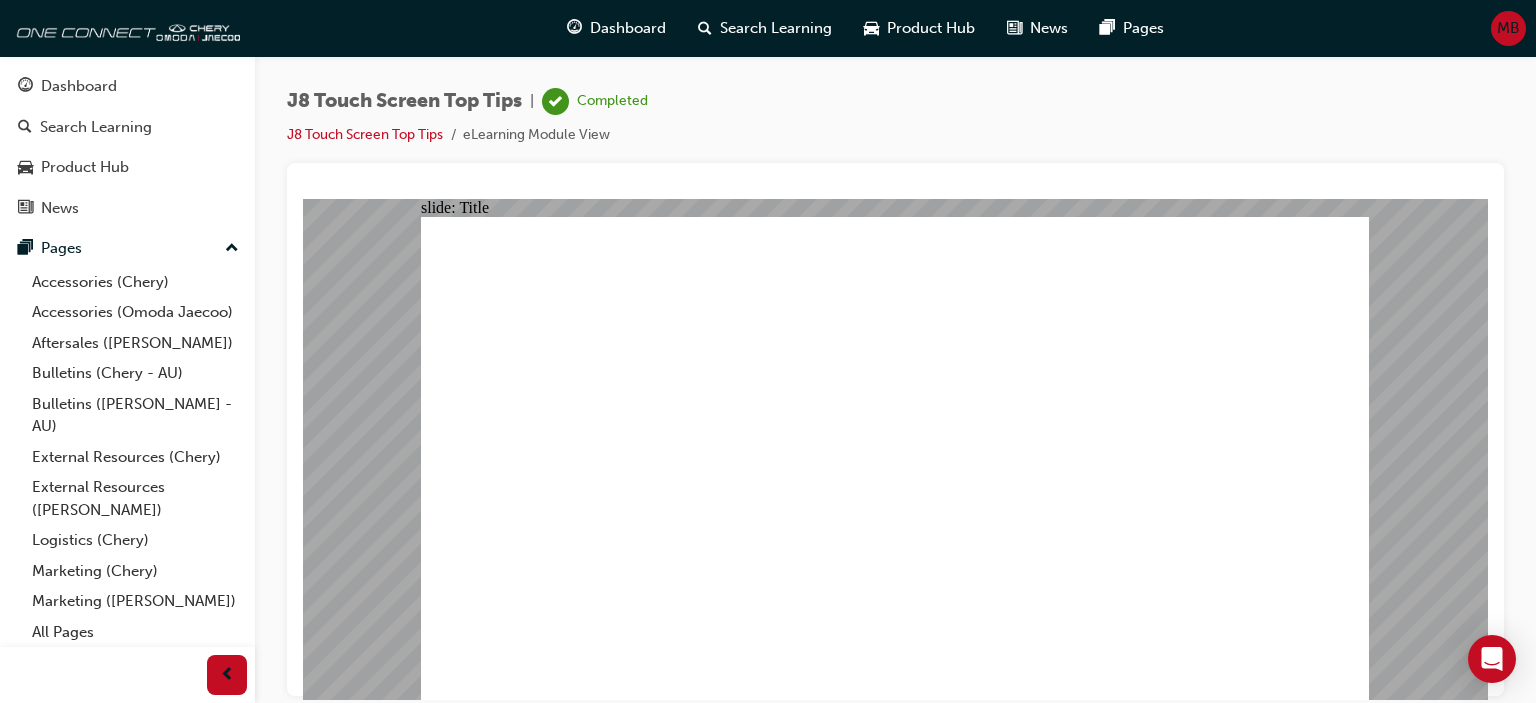 click on "slide: Title
JAECOO Introduction video Touch Screen Top Tips BEGIN Arrow 1 Arrow 1 JAECOO Introduction video Touch Screen Top Tips BEGIN" at bounding box center (895, 449) 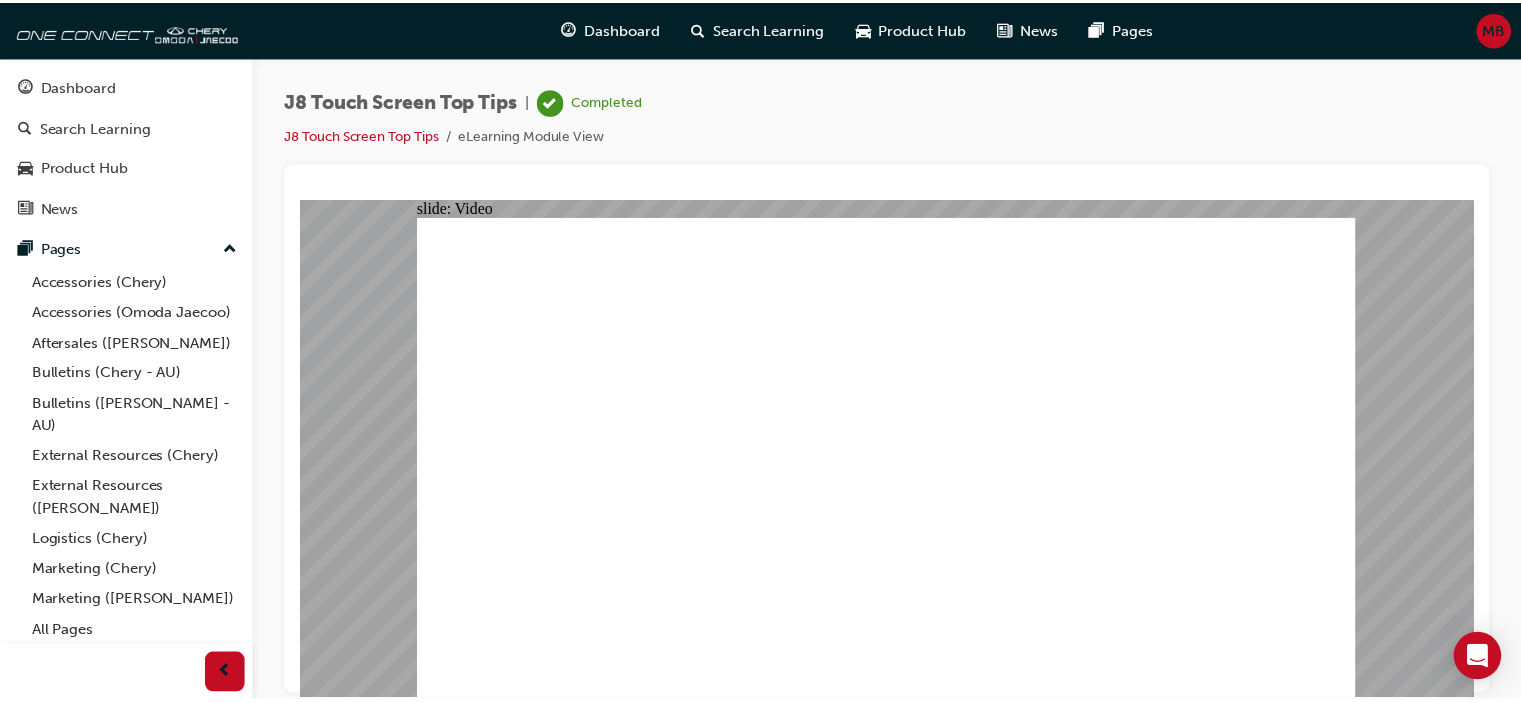 scroll, scrollTop: 0, scrollLeft: 0, axis: both 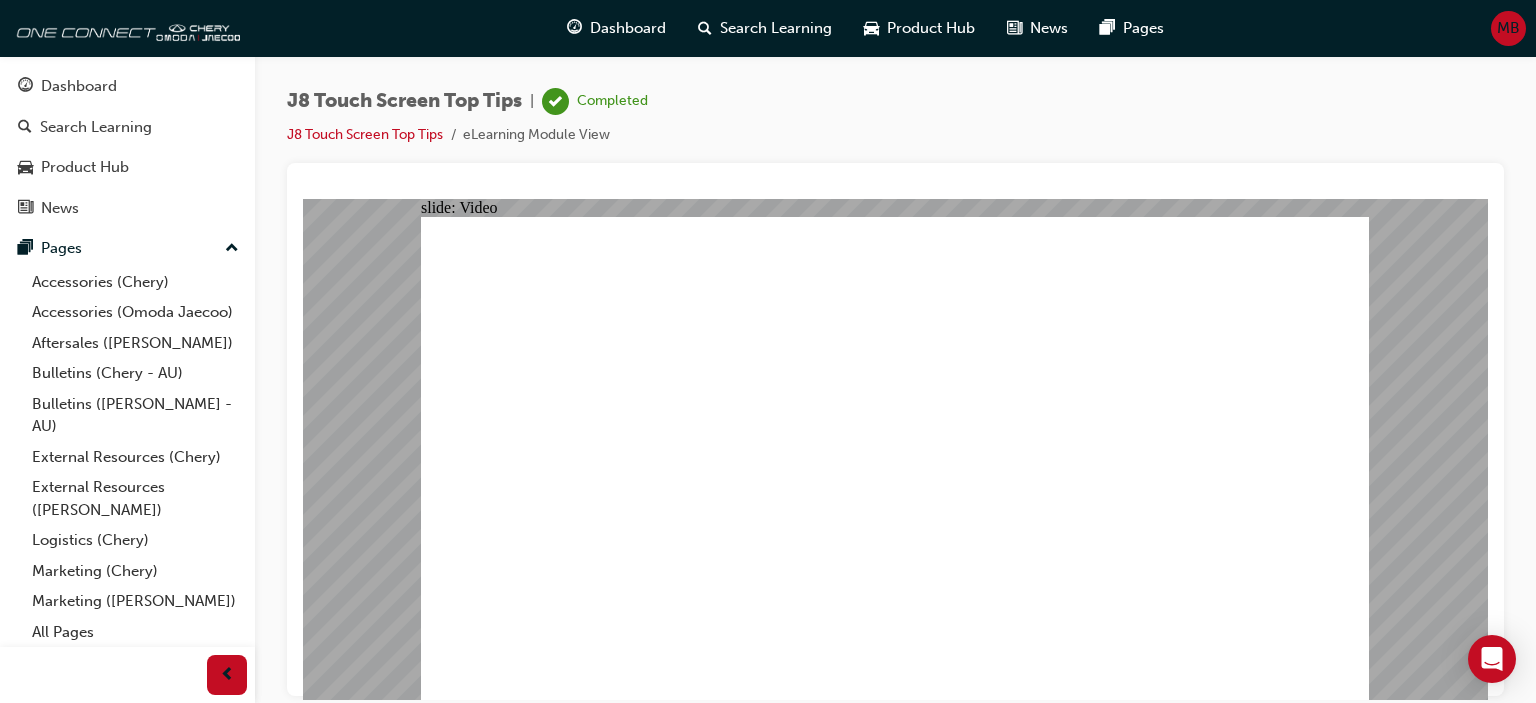 click on "J8 Touch Screen Top Tips | Completed J8 Touch Screen Top Tips eLearning Module View" at bounding box center (895, 125) 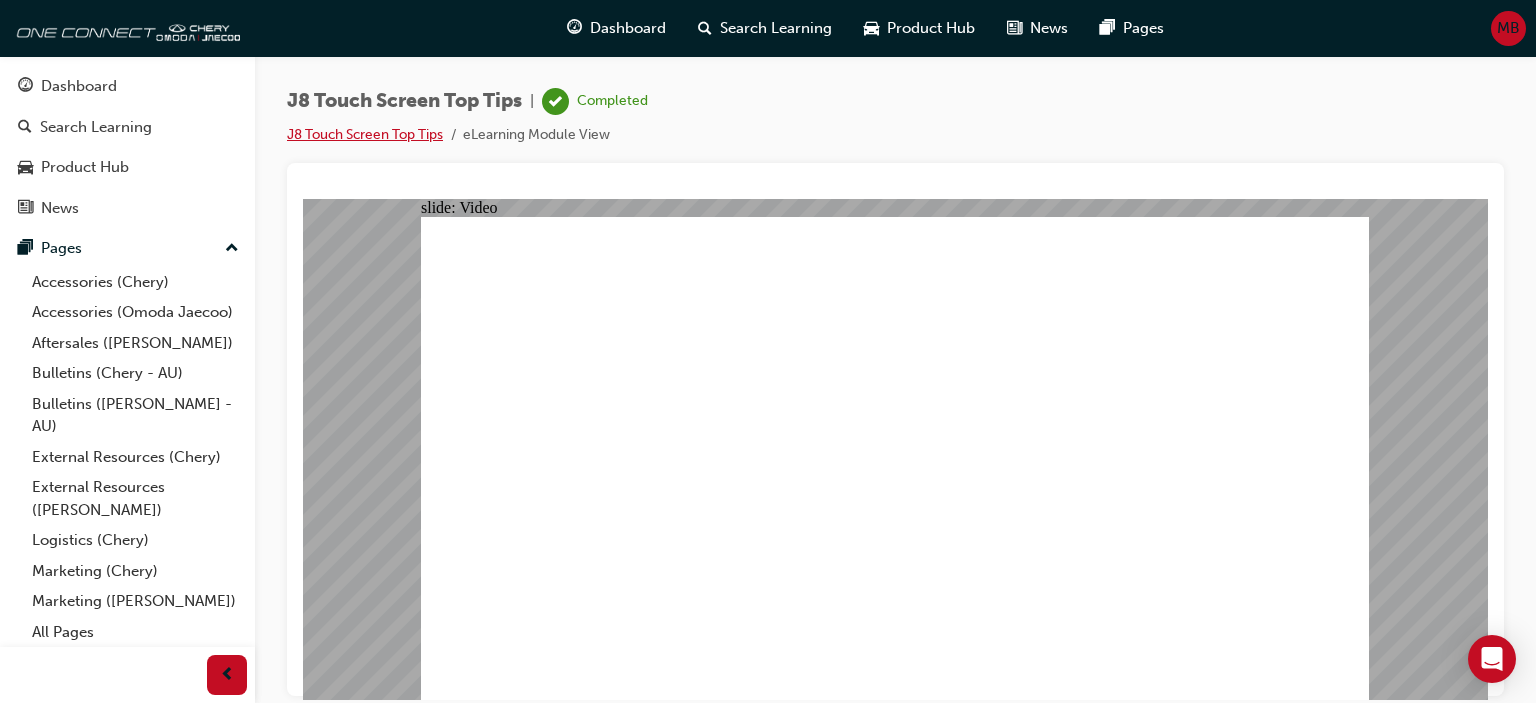 click on "J8 Touch Screen Top Tips" at bounding box center (365, 134) 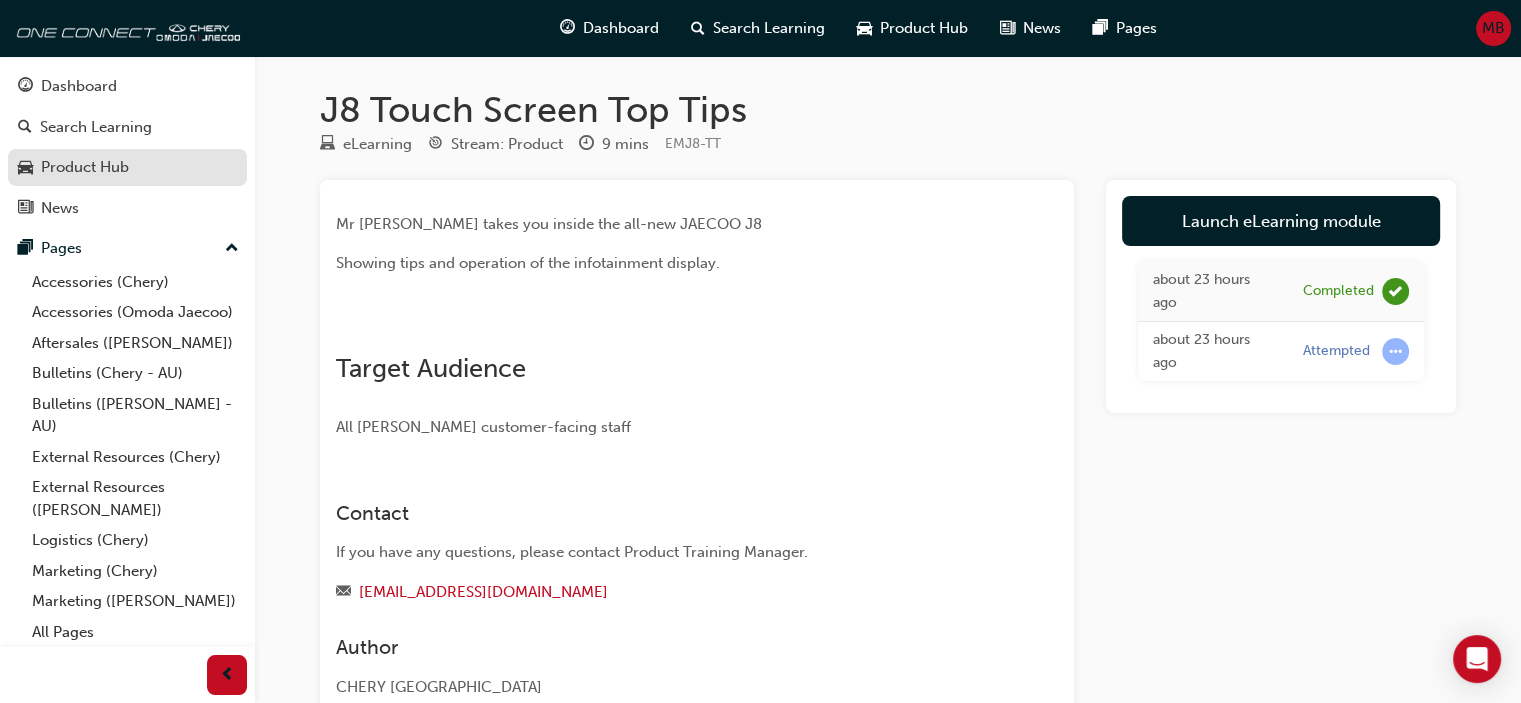 click on "Product Hub" at bounding box center [85, 167] 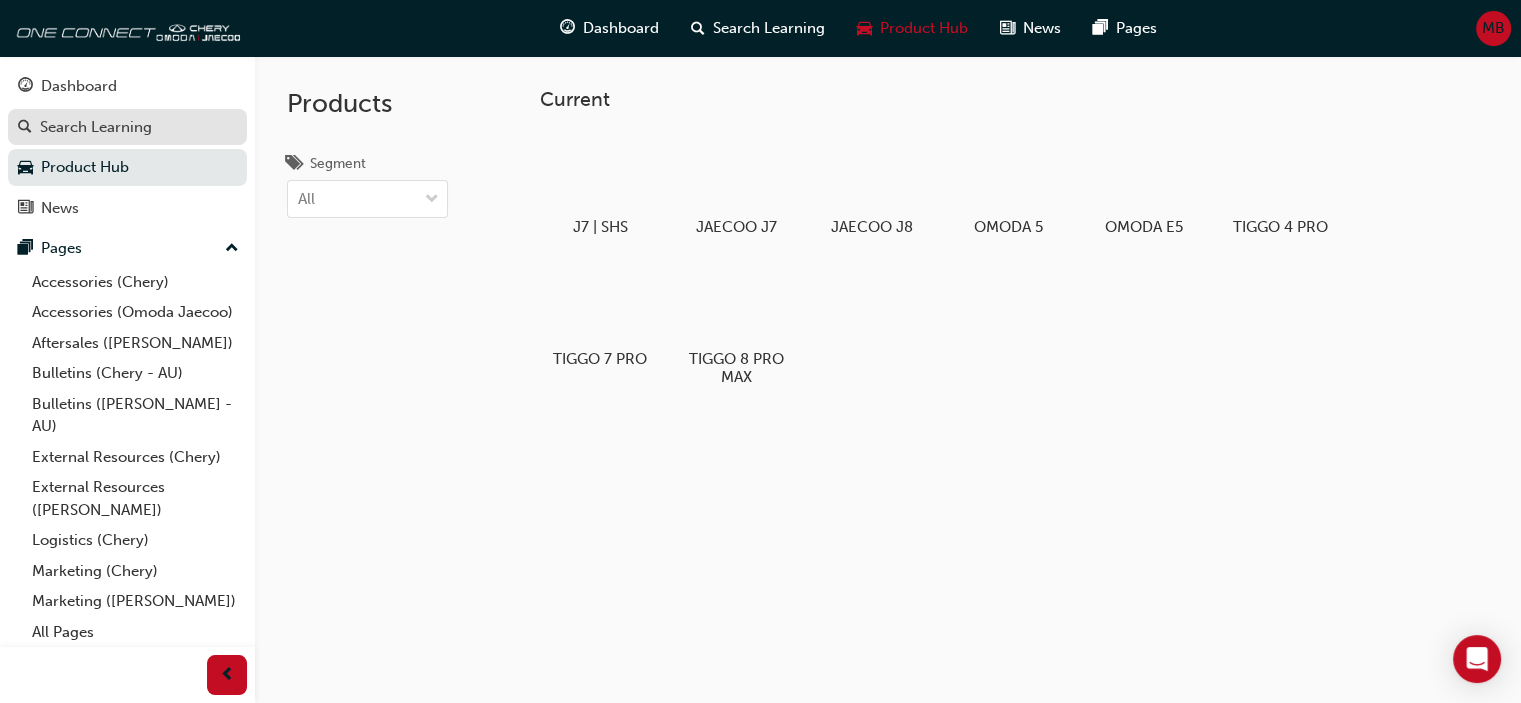 click on "Search Learning" at bounding box center (96, 127) 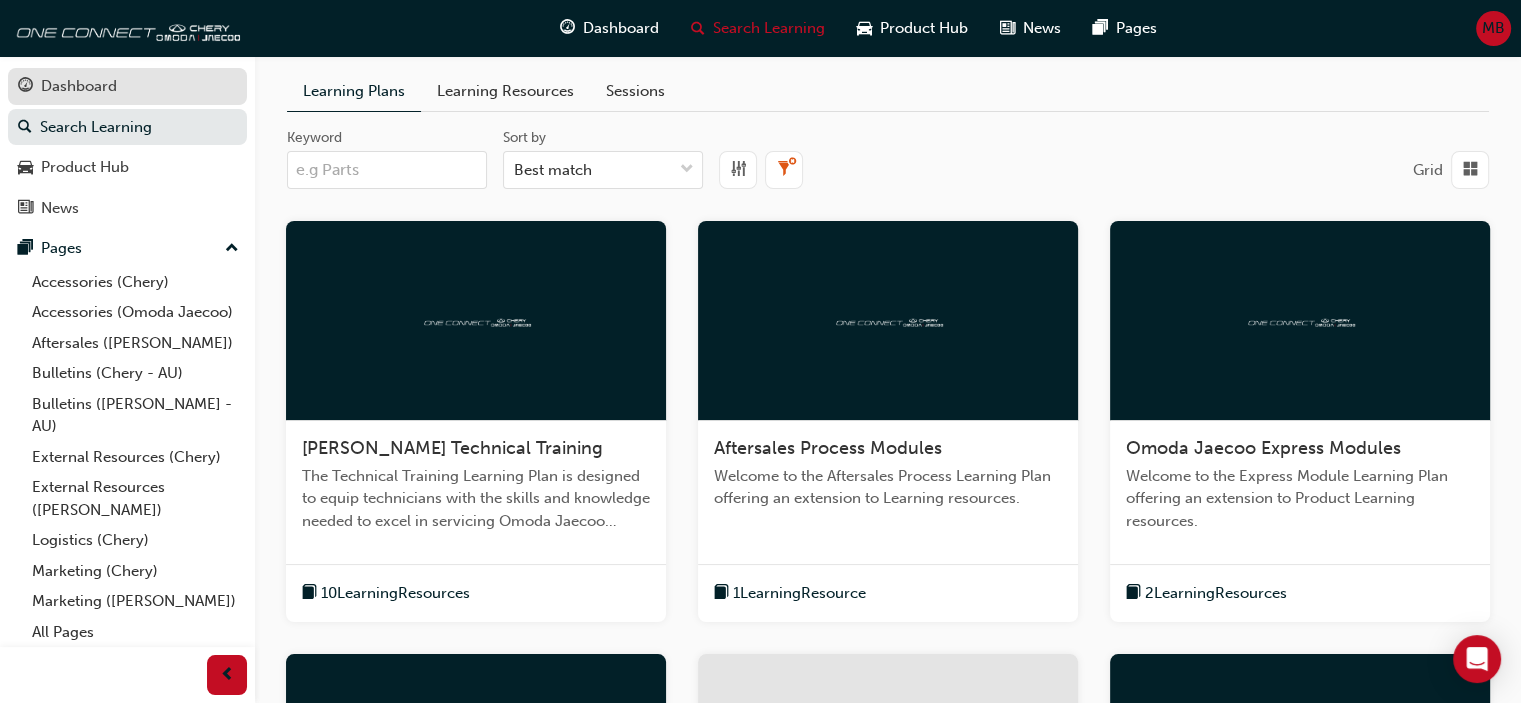 click on "Dashboard" at bounding box center [79, 86] 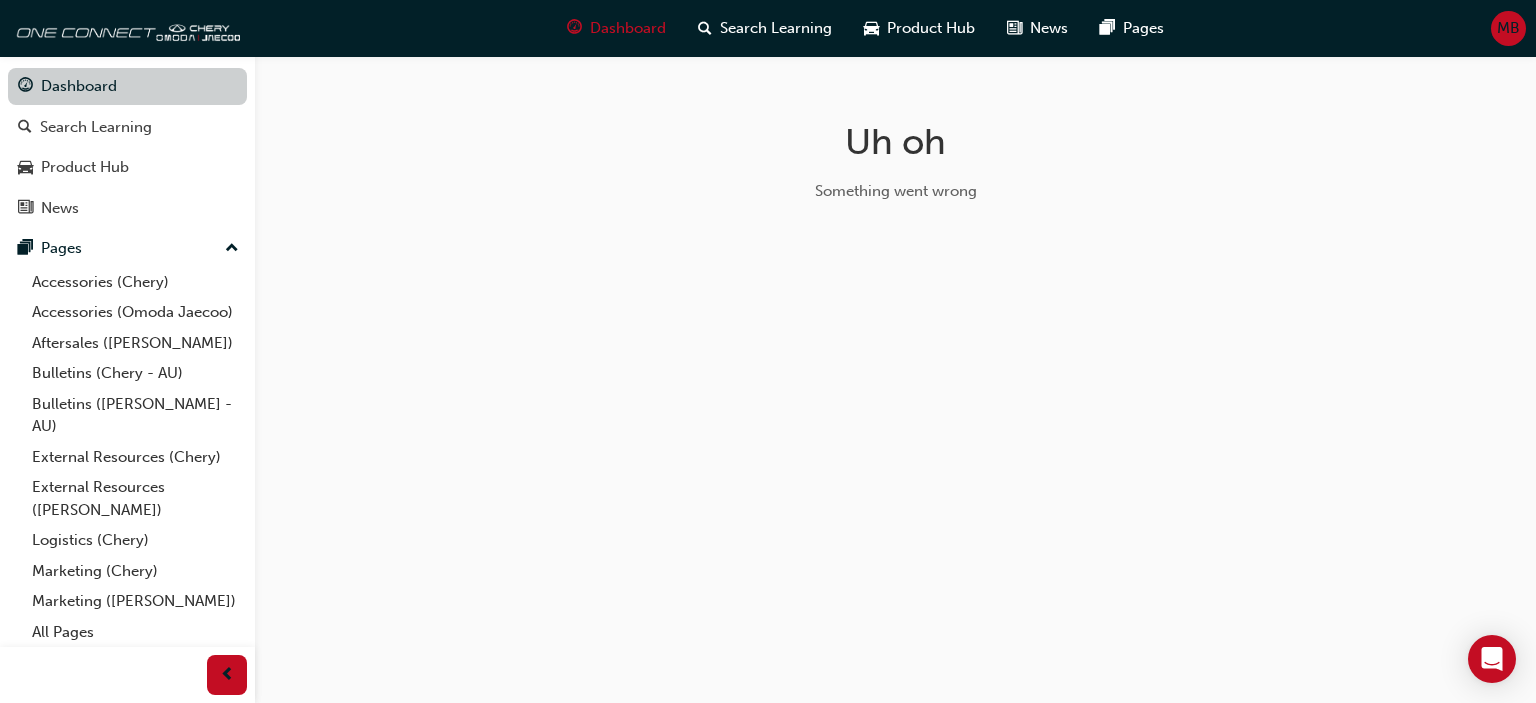 click on "Dashboard" at bounding box center [127, 86] 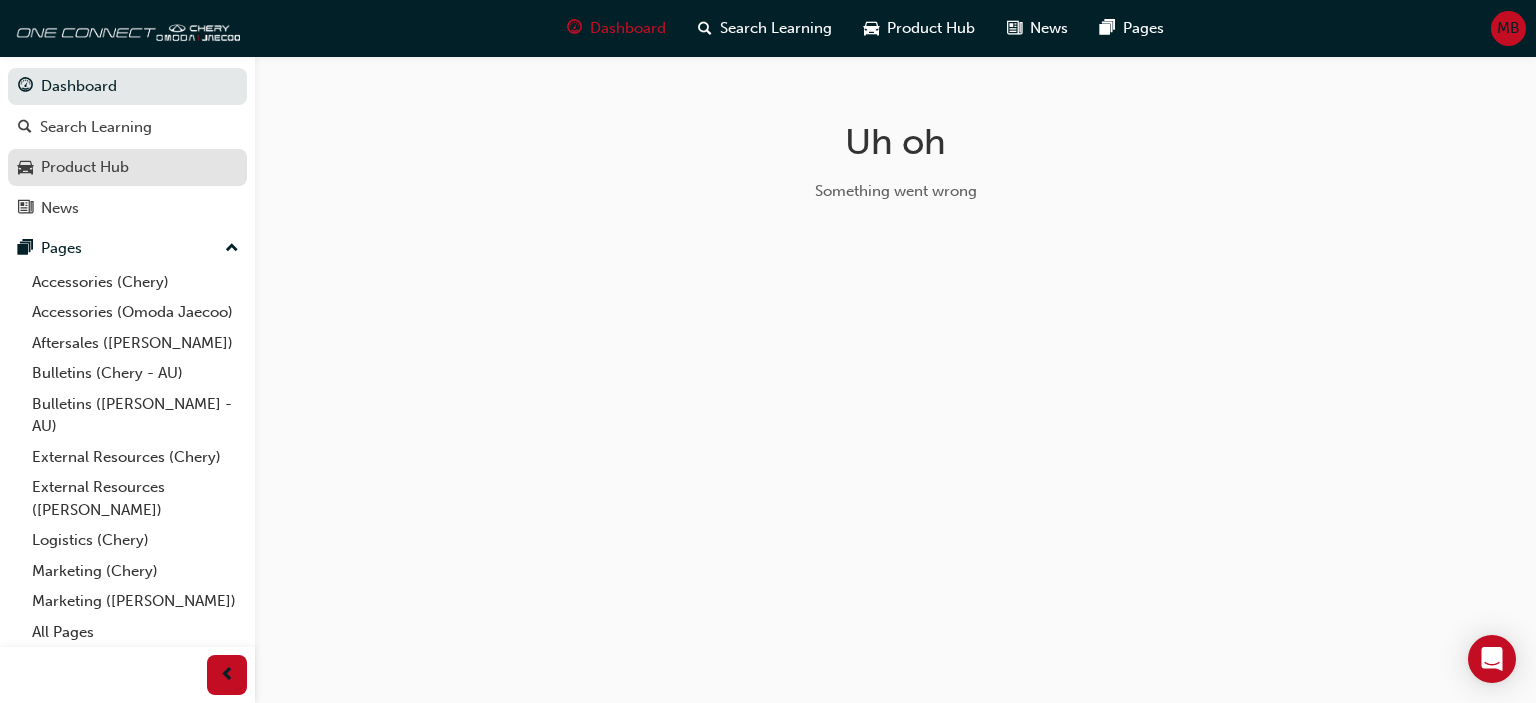 click on "Product Hub" at bounding box center (85, 167) 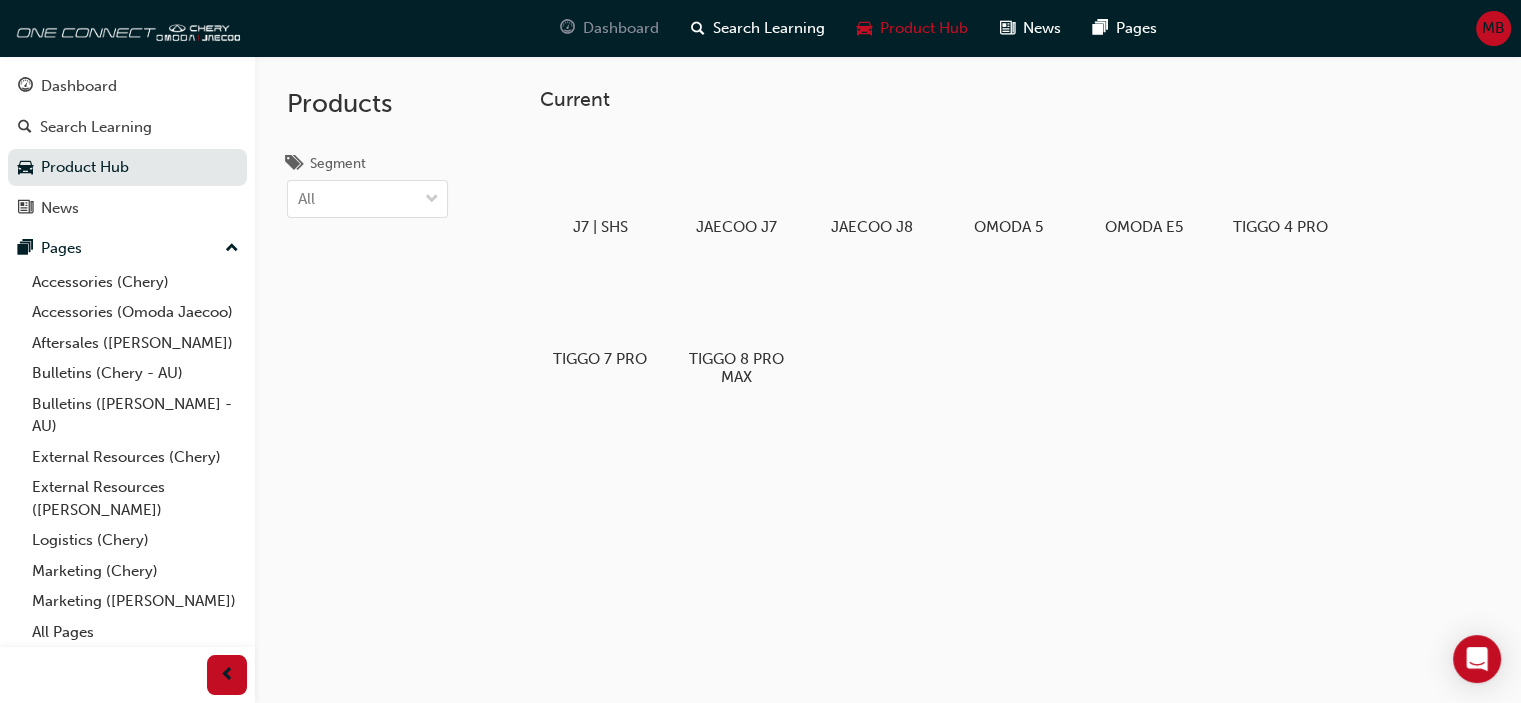 click on "Dashboard" at bounding box center [621, 28] 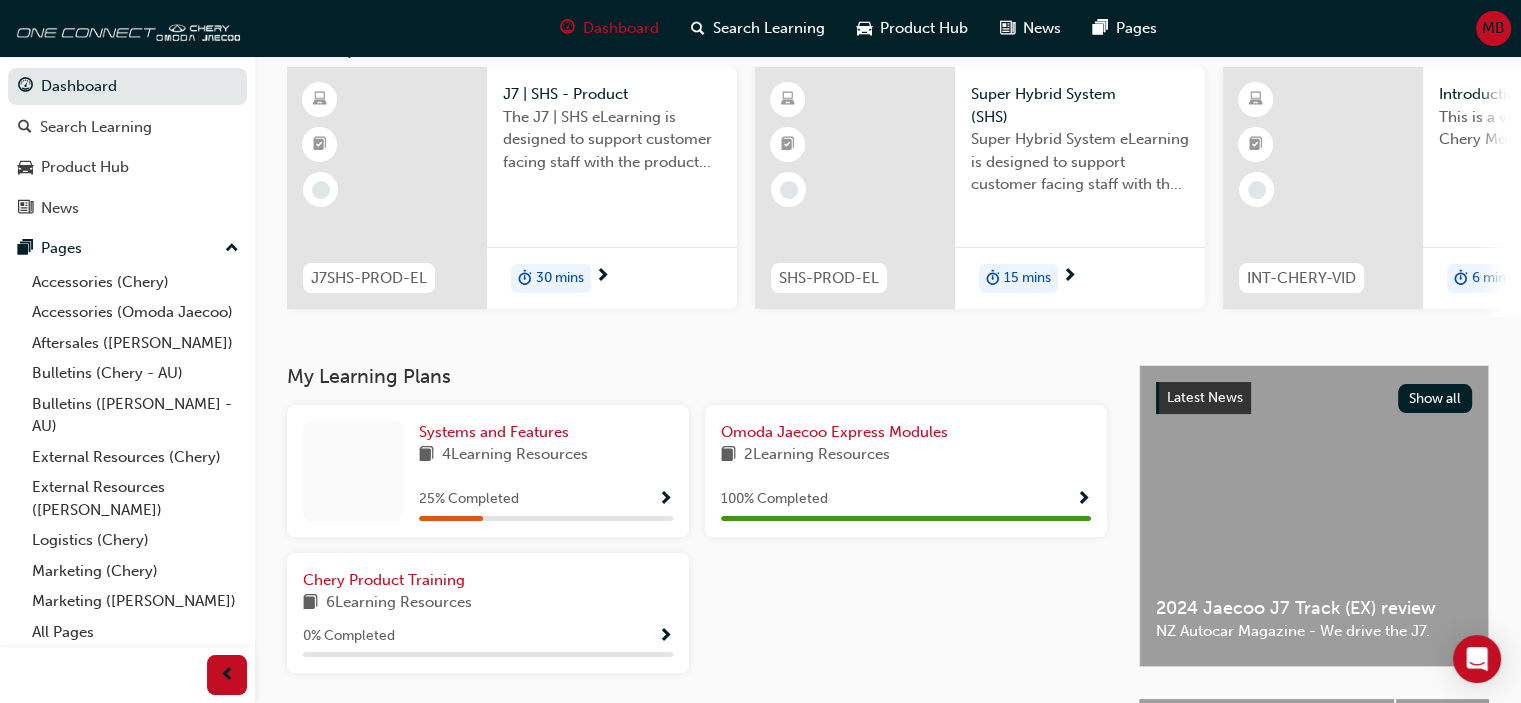 scroll, scrollTop: 333, scrollLeft: 0, axis: vertical 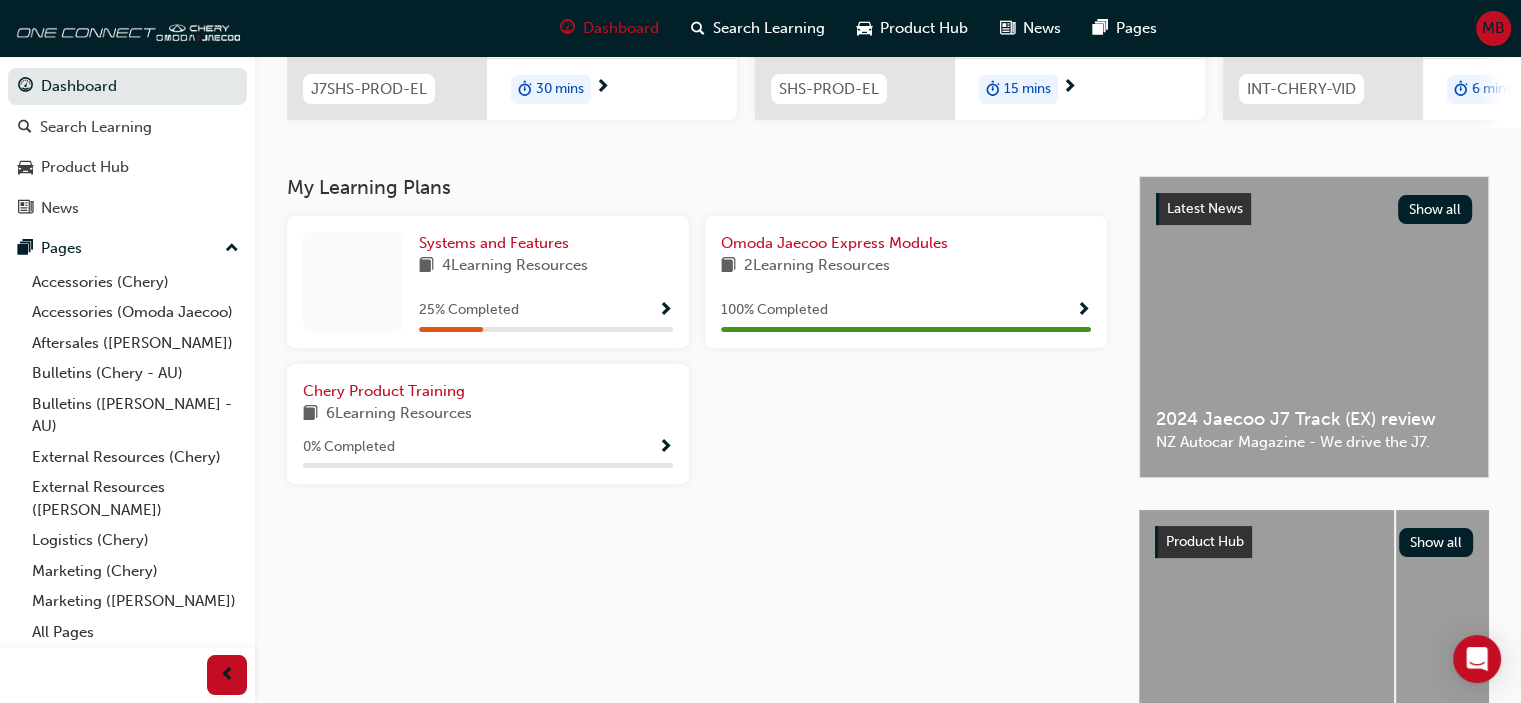 click at bounding box center (665, 311) 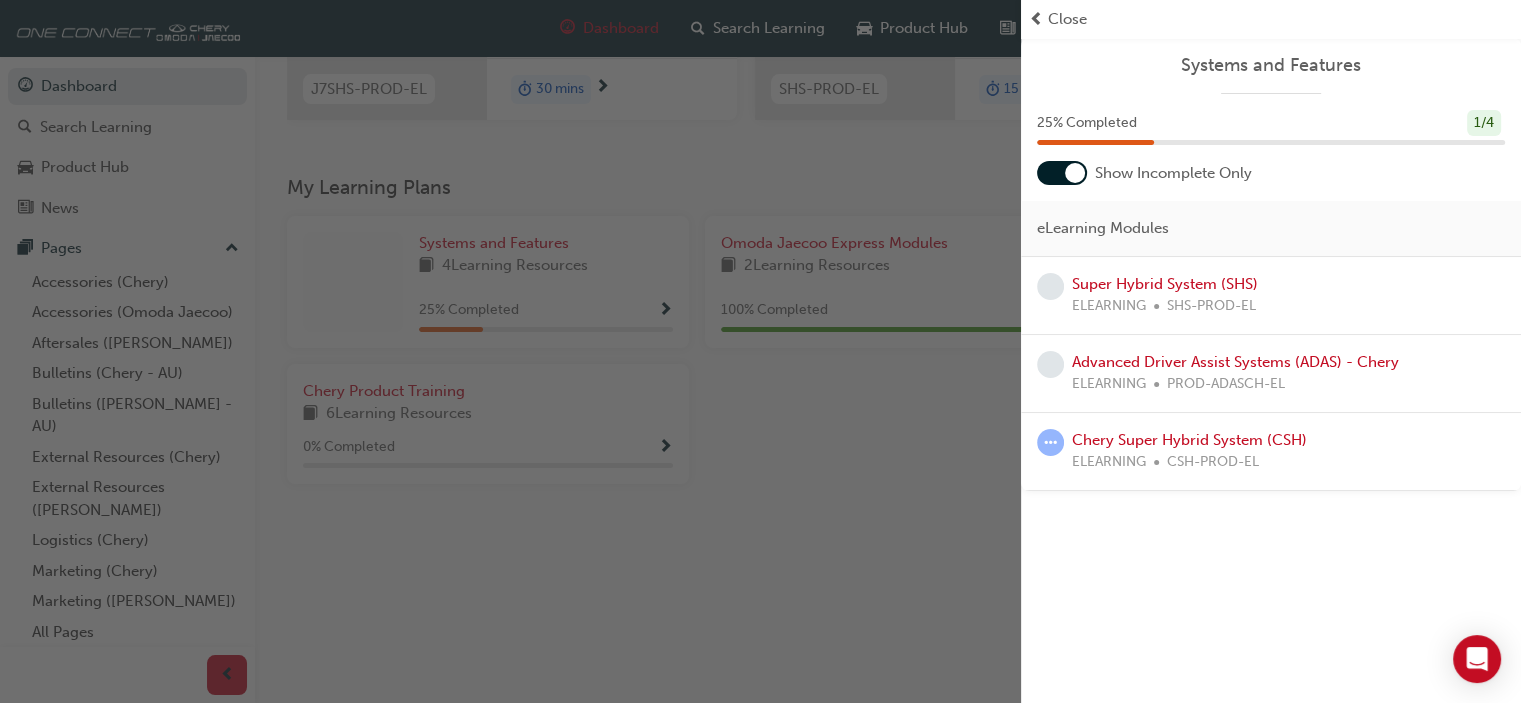 click at bounding box center [1050, 442] 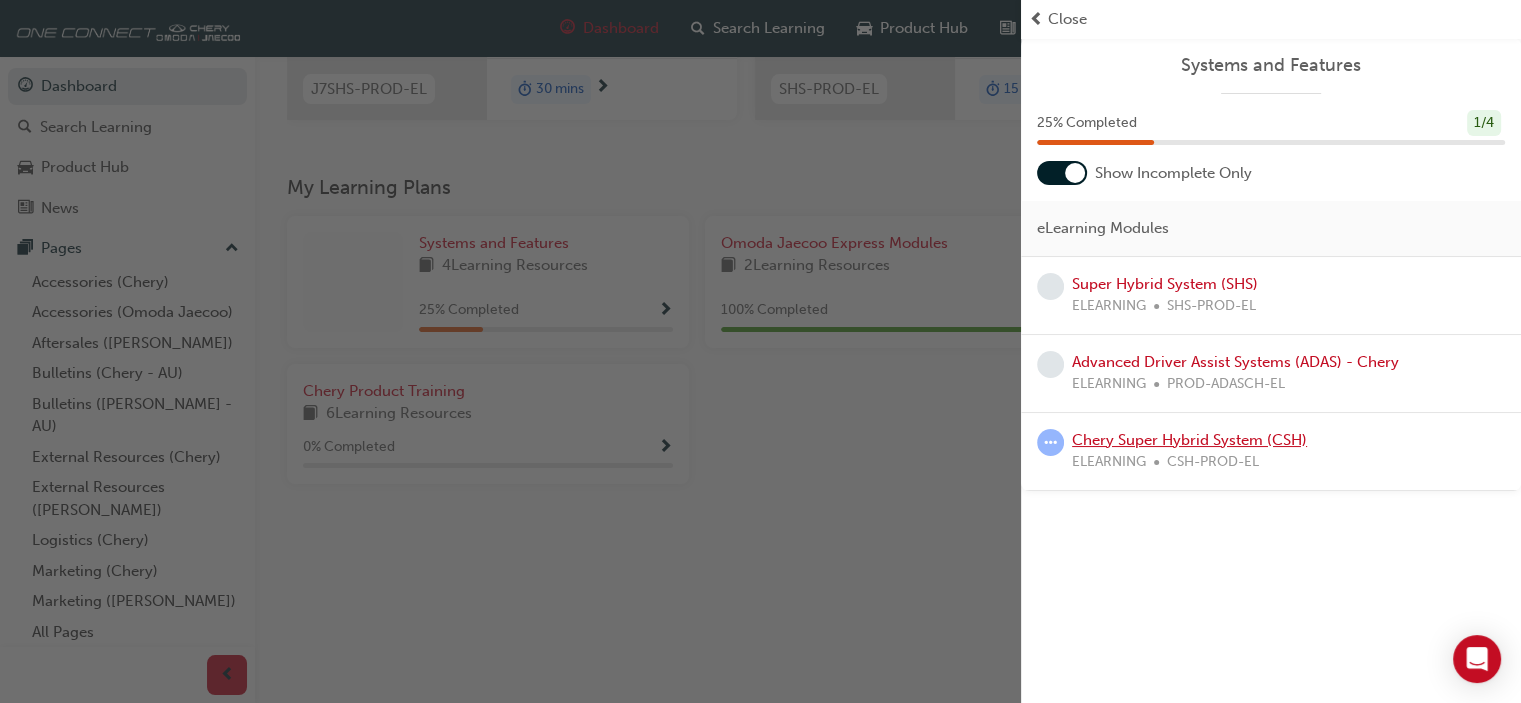 click on "Chery Super Hybrid System (CSH)" at bounding box center [1189, 440] 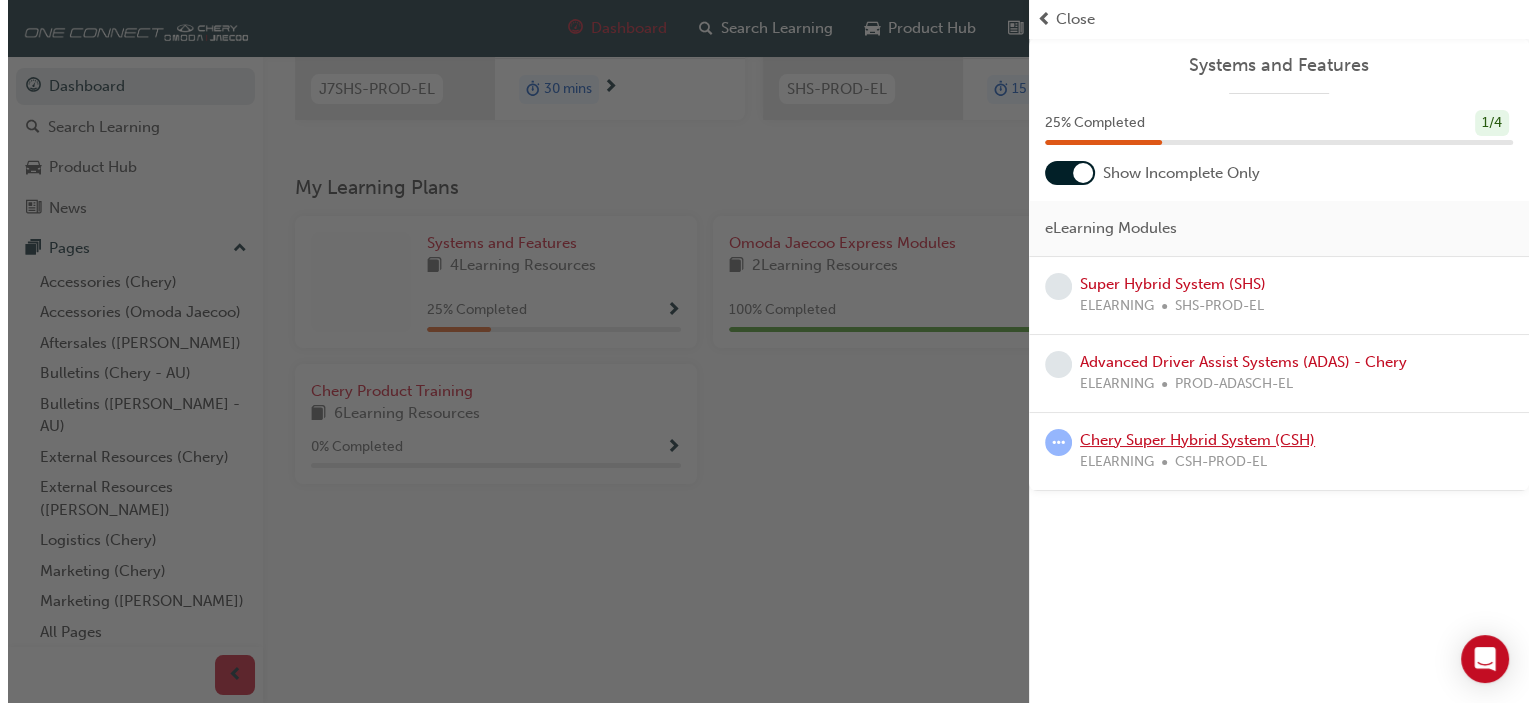 scroll, scrollTop: 0, scrollLeft: 0, axis: both 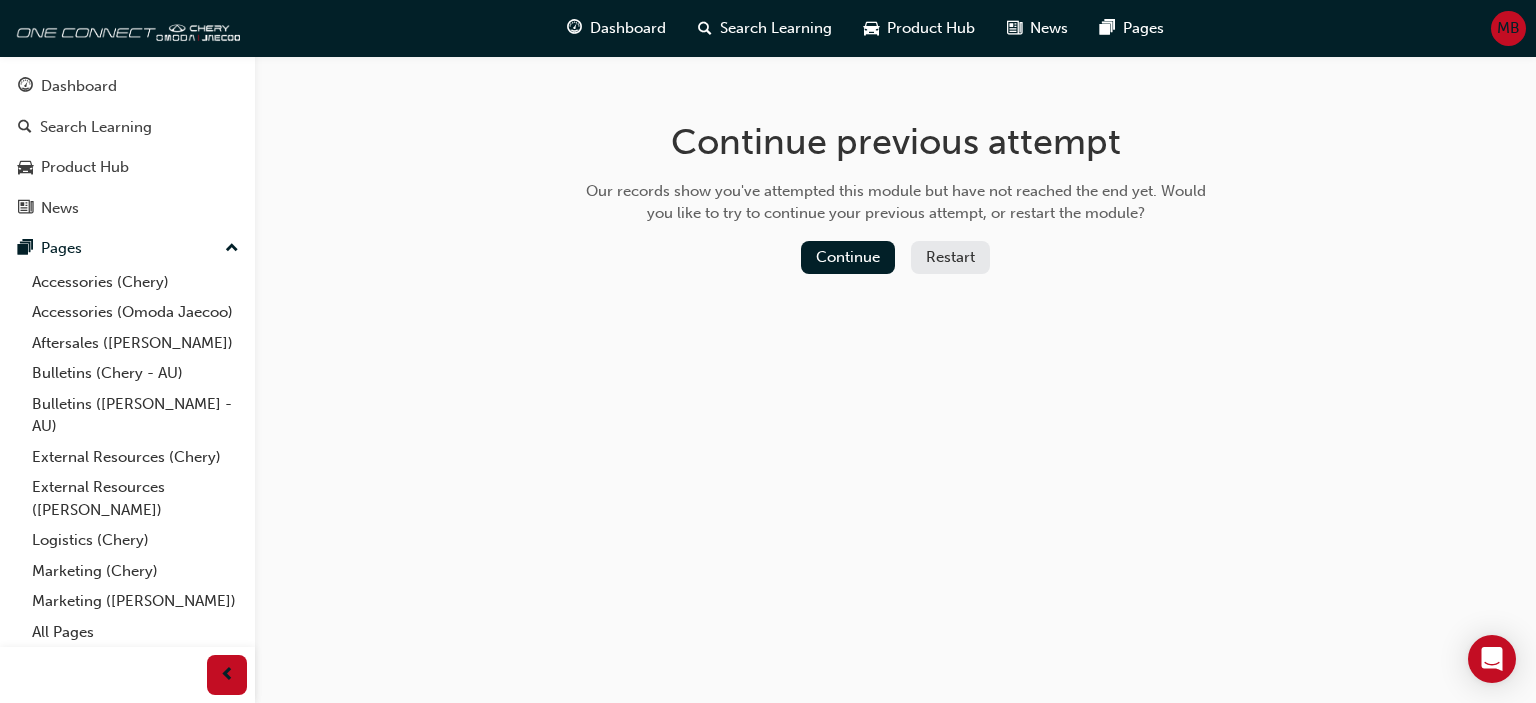 click on "Restart" at bounding box center [950, 257] 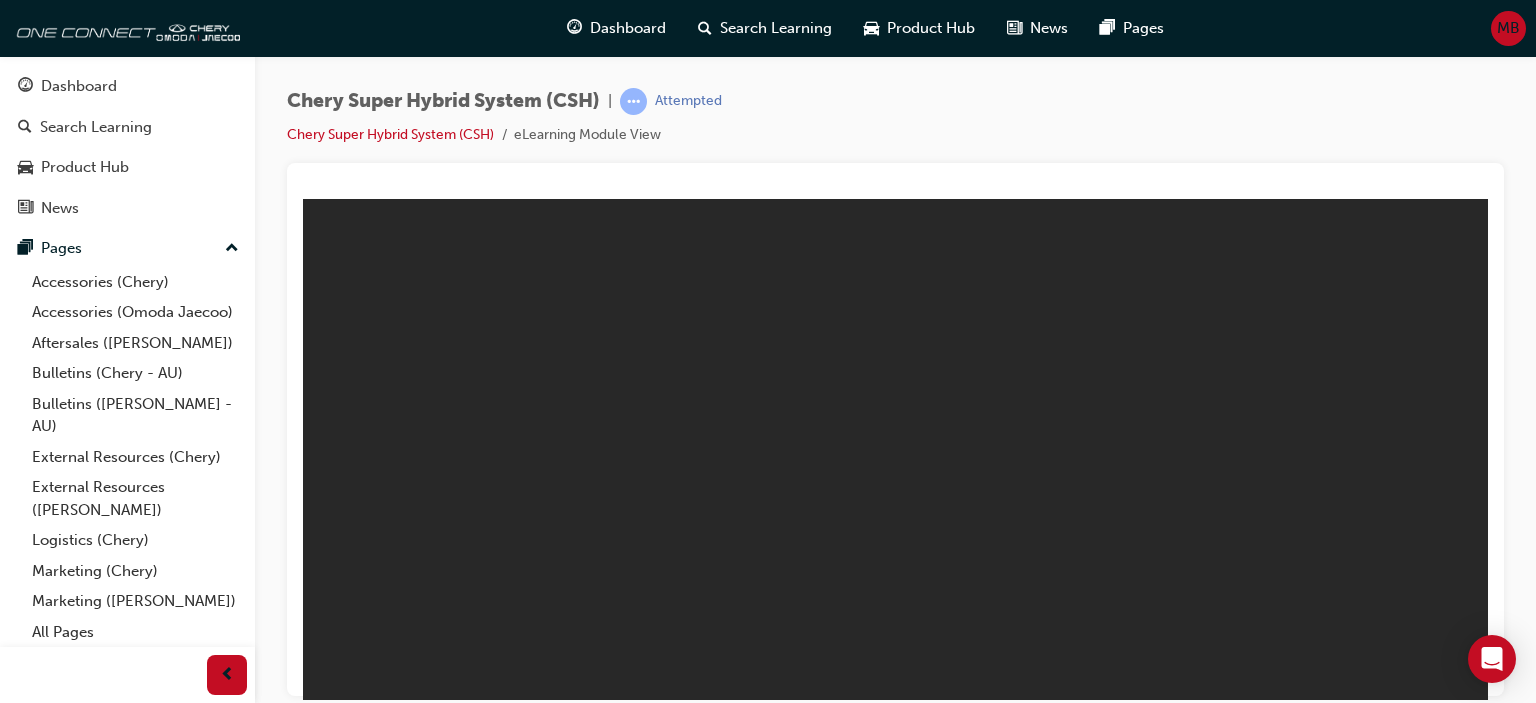 scroll, scrollTop: 0, scrollLeft: 0, axis: both 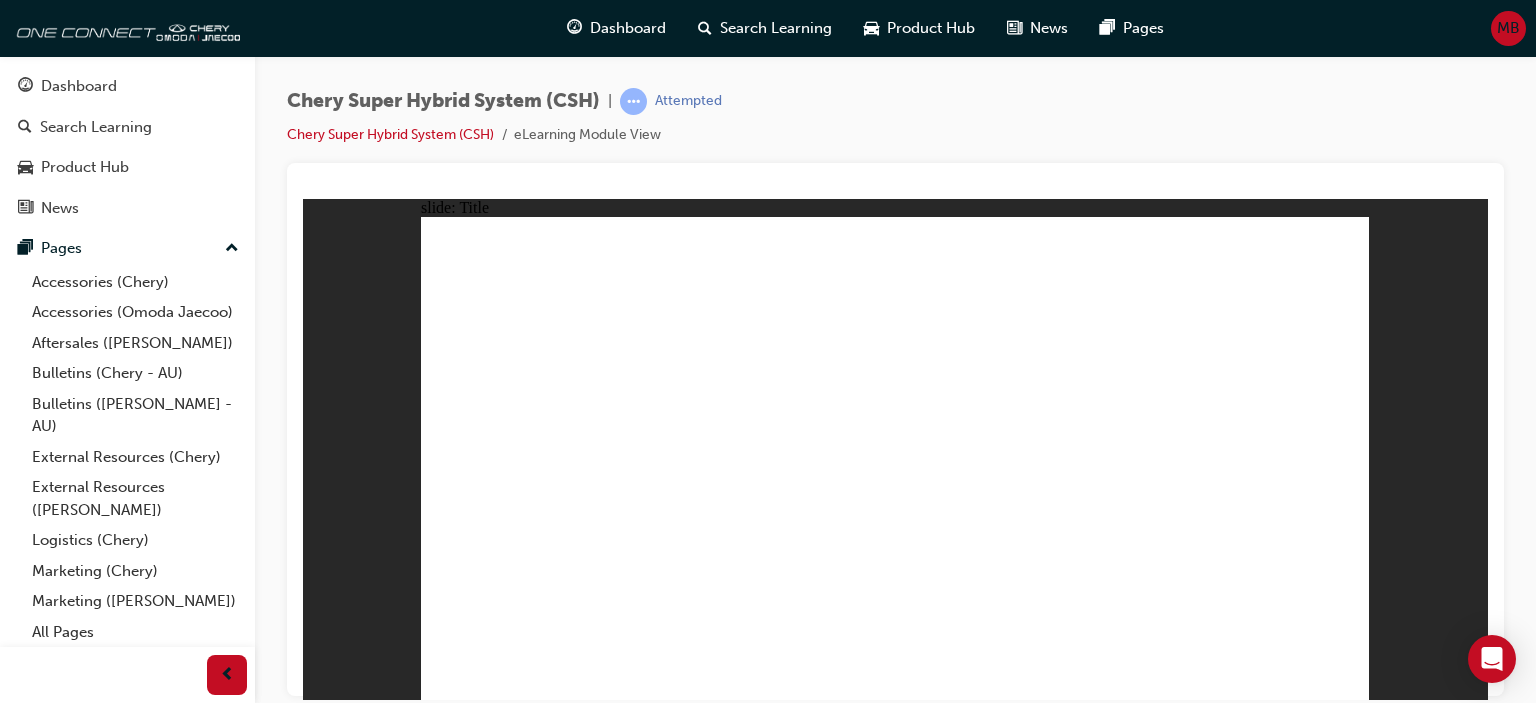 click 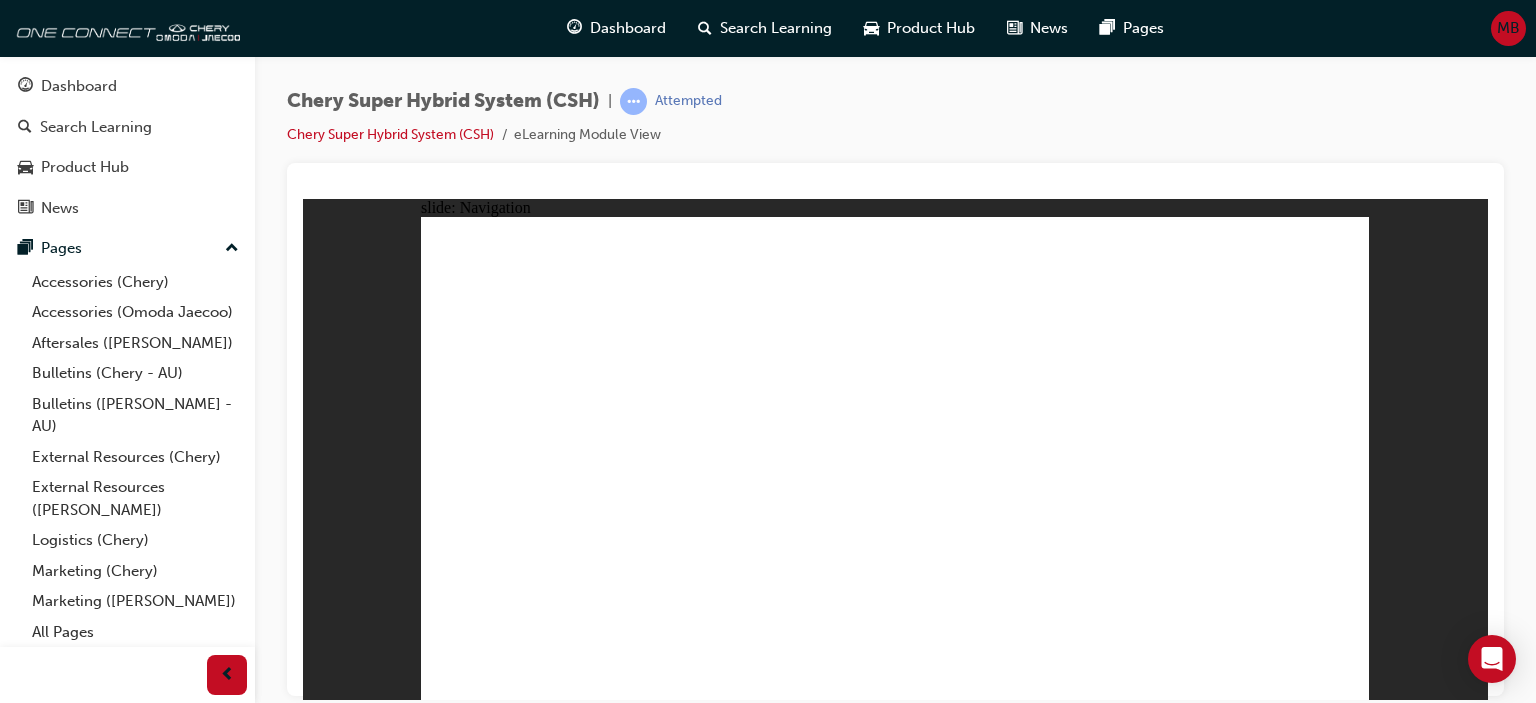 click 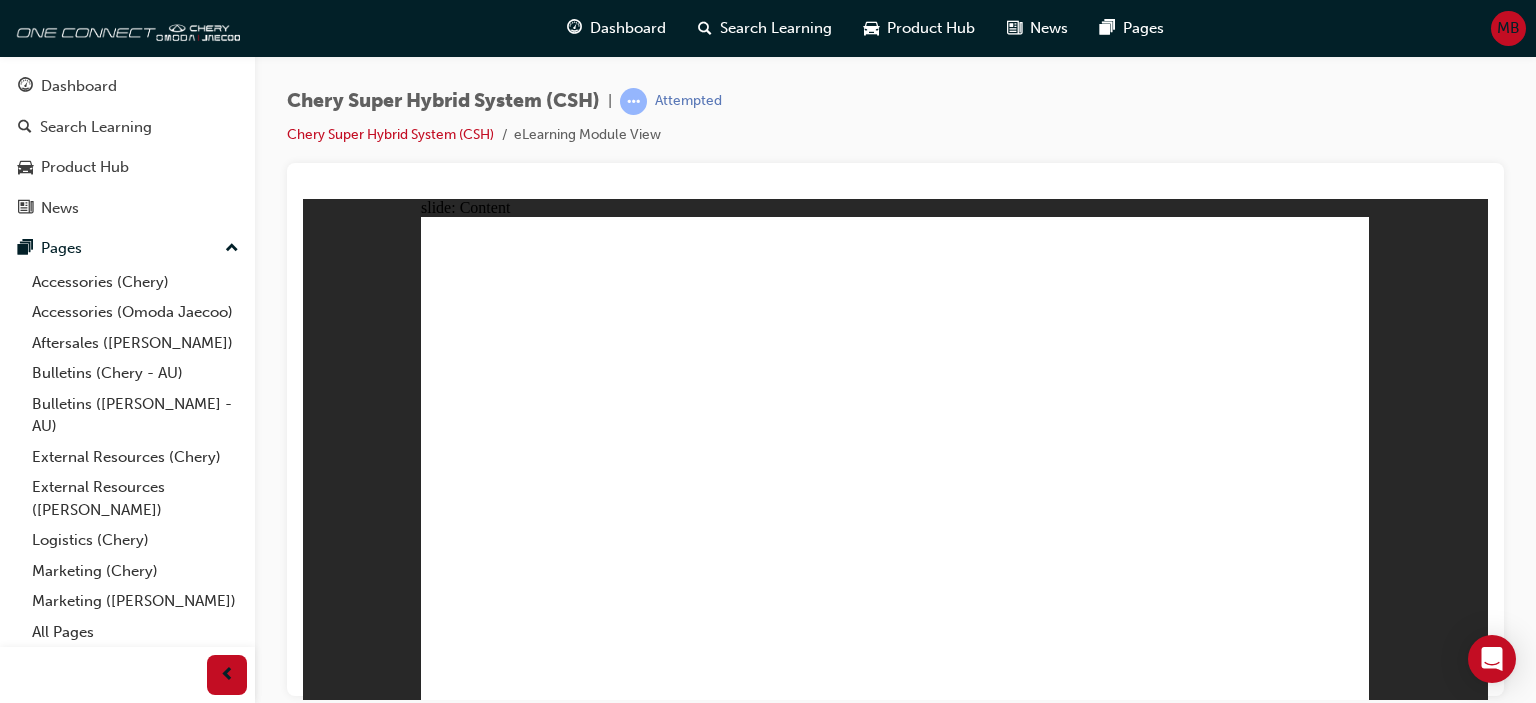 click 